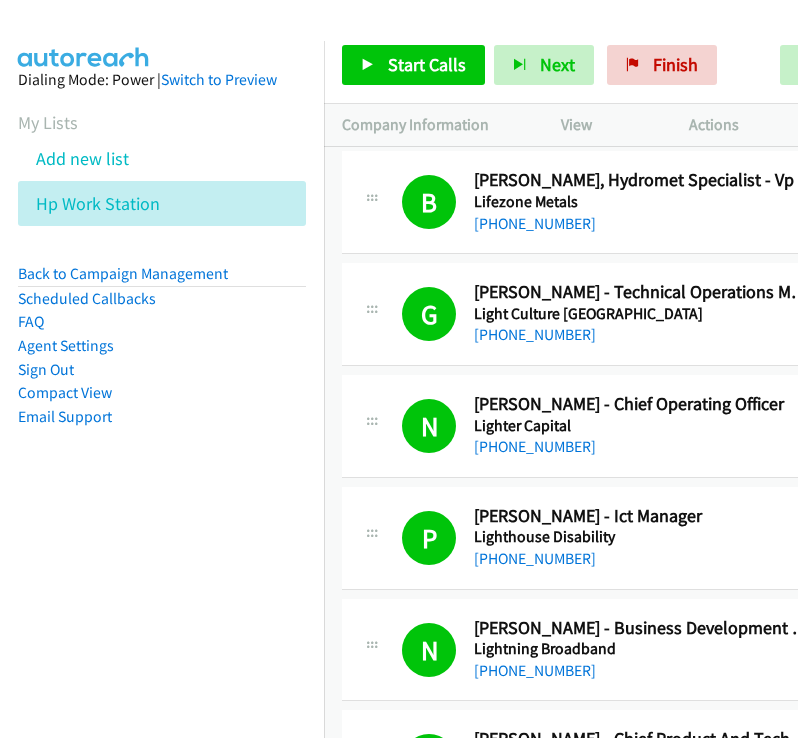 scroll, scrollTop: 0, scrollLeft: 0, axis: both 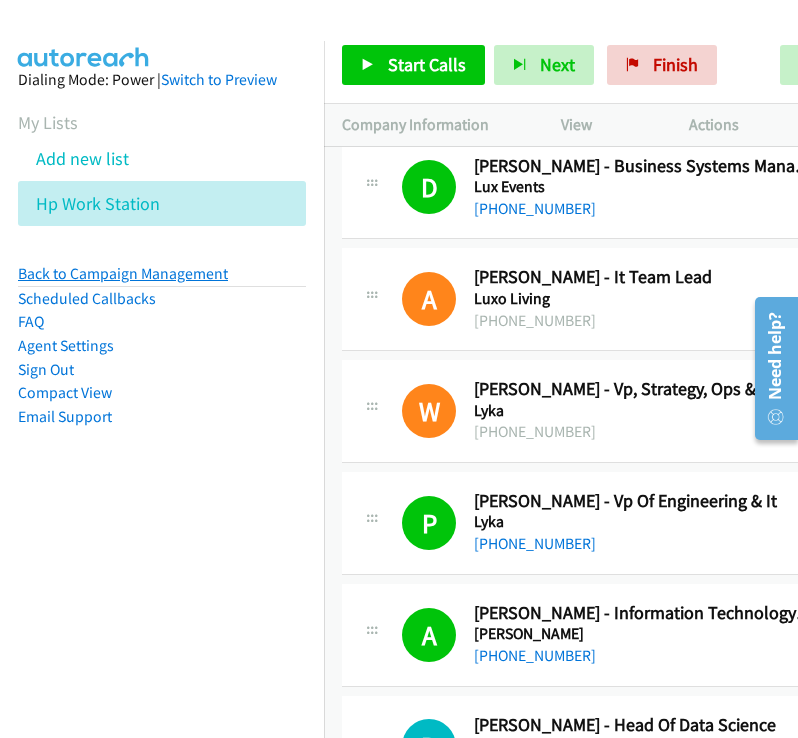 click on "Back to Campaign Management" at bounding box center [123, 273] 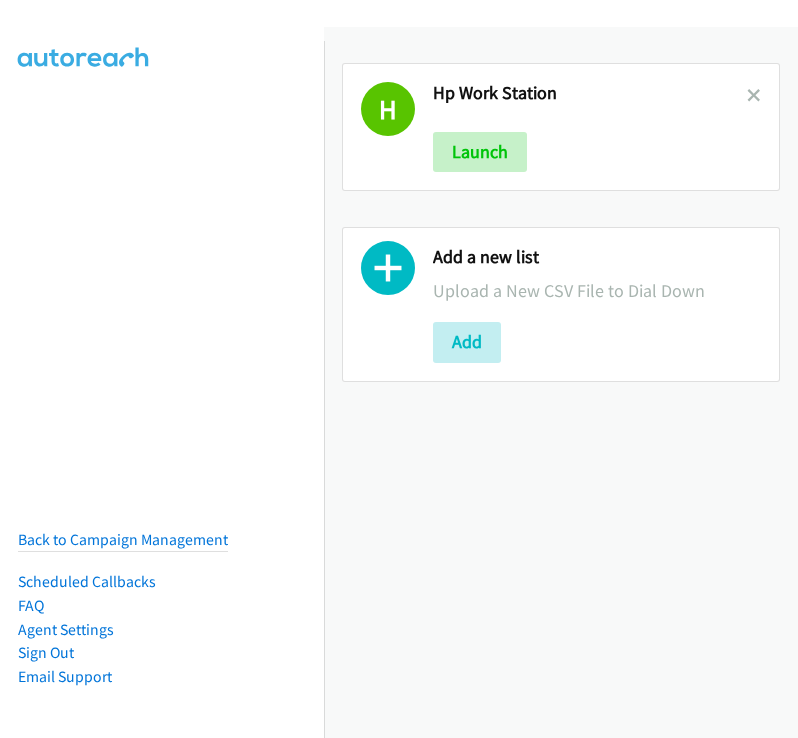 scroll, scrollTop: 0, scrollLeft: 0, axis: both 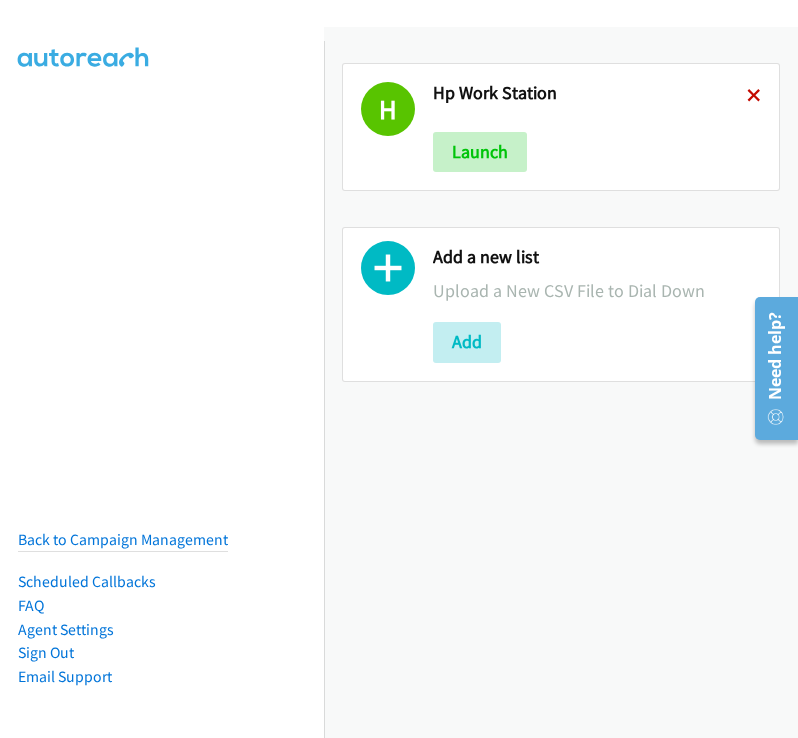 click at bounding box center (754, 97) 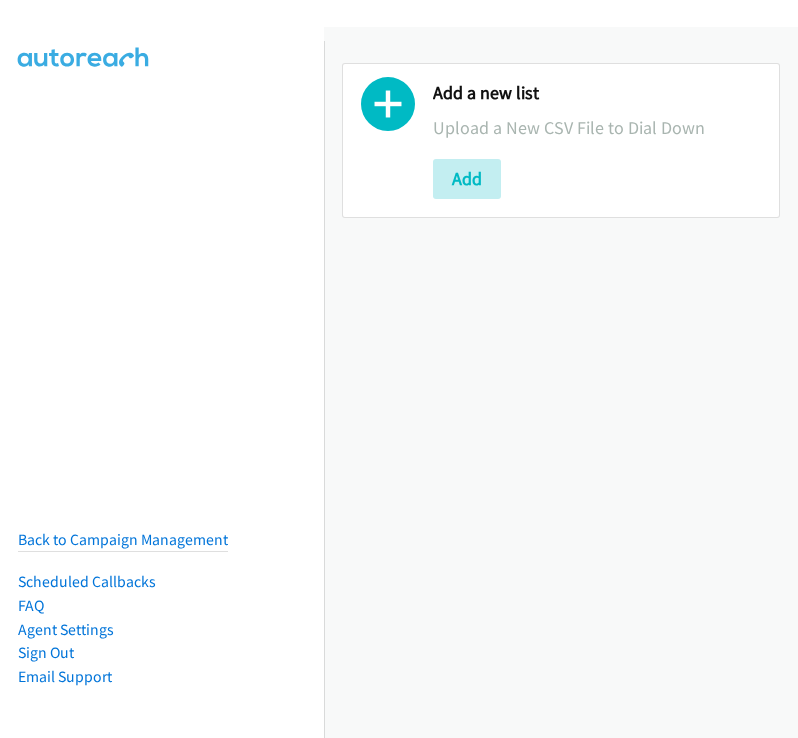 scroll, scrollTop: 0, scrollLeft: 0, axis: both 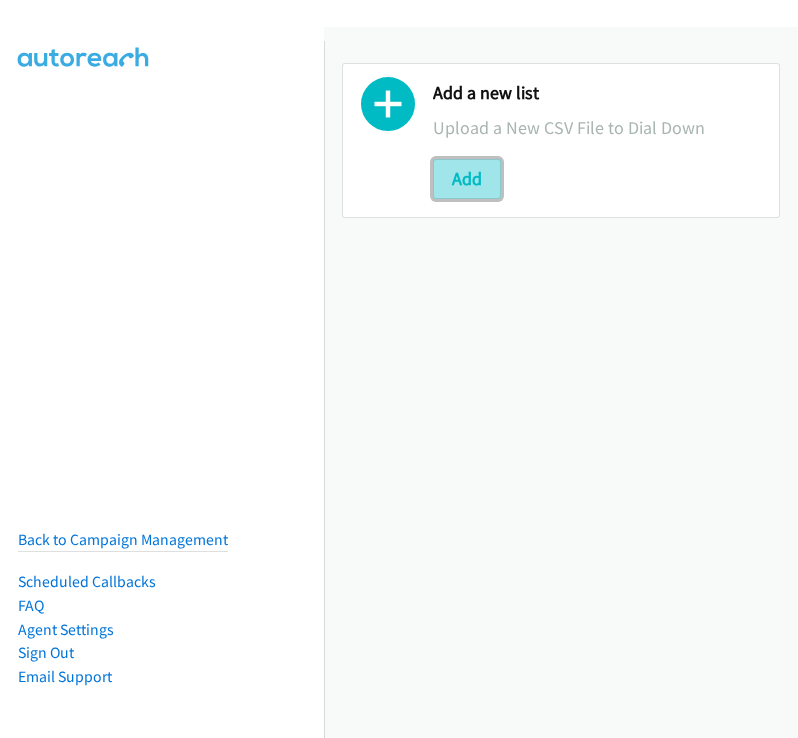 click on "Add" at bounding box center (467, 179) 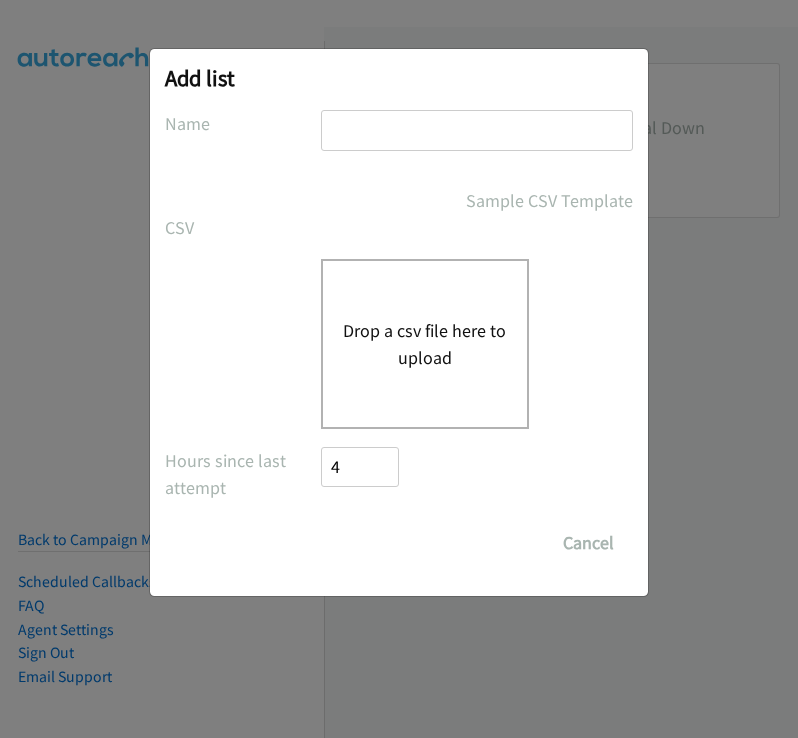 scroll, scrollTop: 0, scrollLeft: 0, axis: both 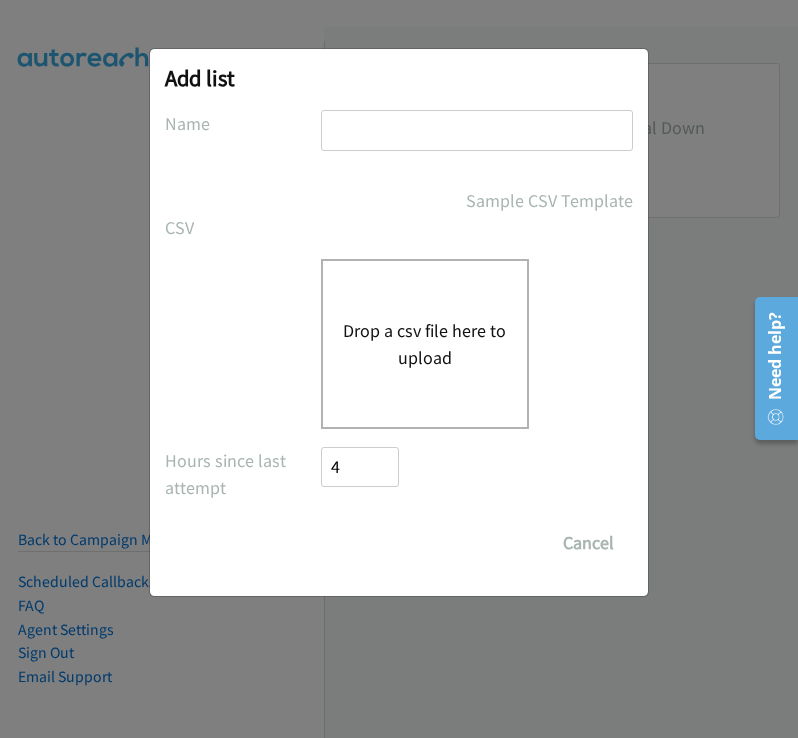type on "hp work station" 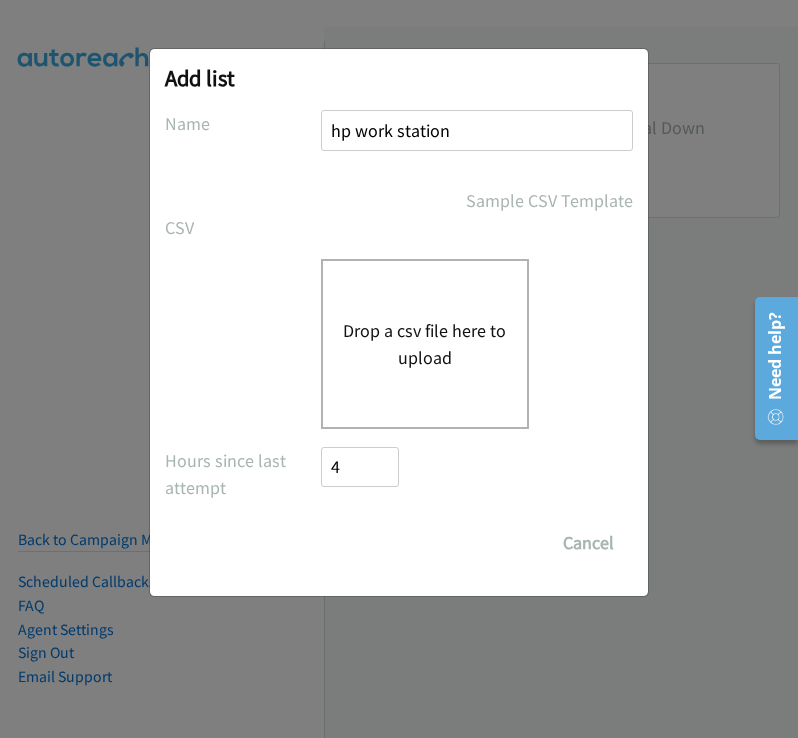 click on "Drop a csv file here to upload" at bounding box center (425, 344) 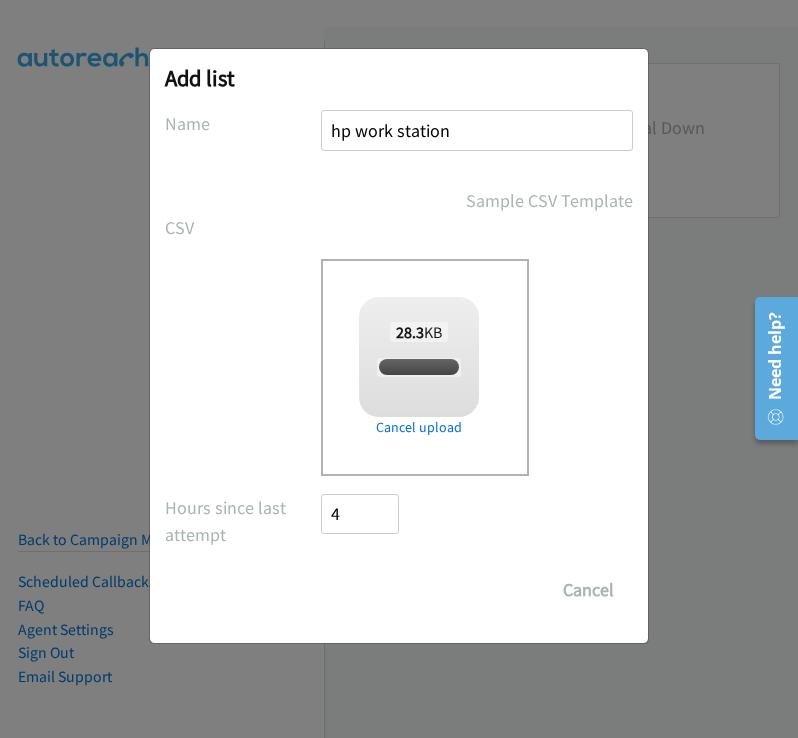 checkbox on "true" 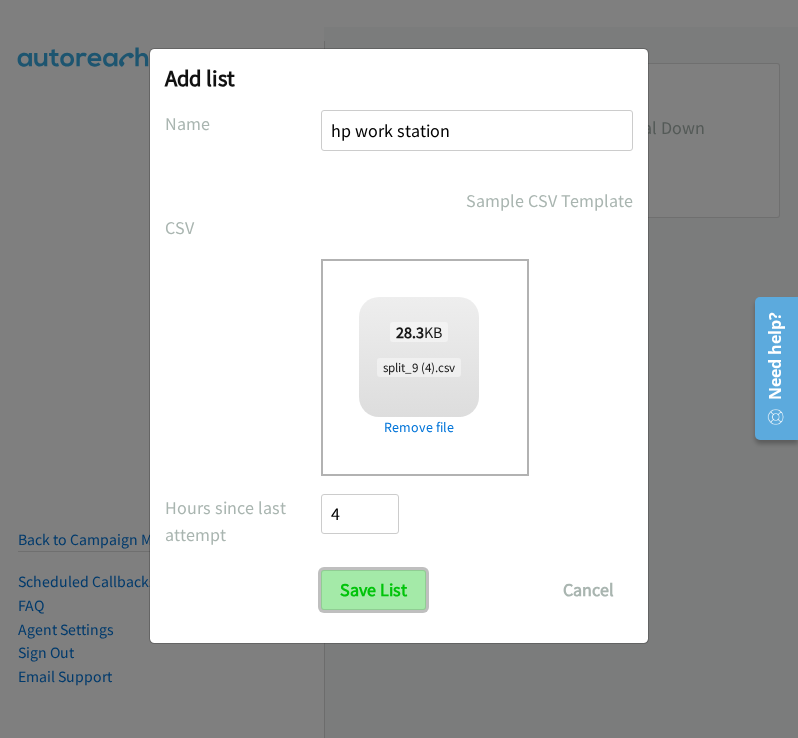 click on "Save List" at bounding box center (373, 590) 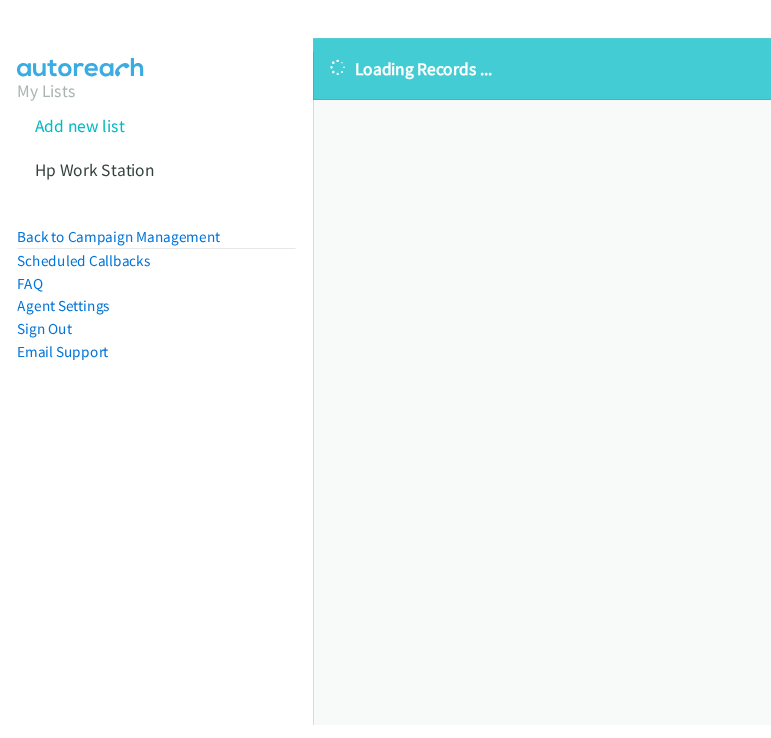 scroll, scrollTop: 0, scrollLeft: 0, axis: both 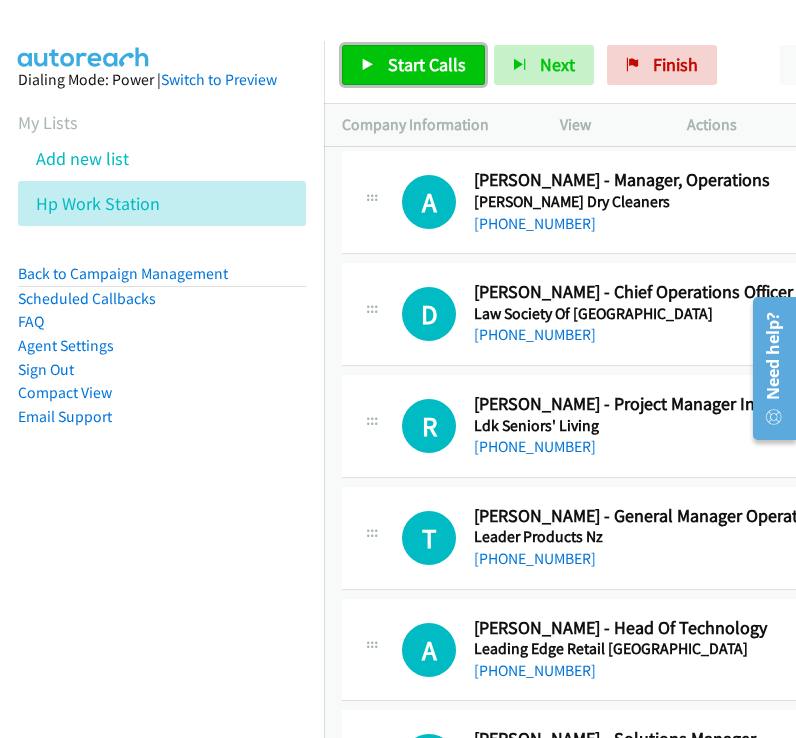 click on "Start Calls" at bounding box center (427, 64) 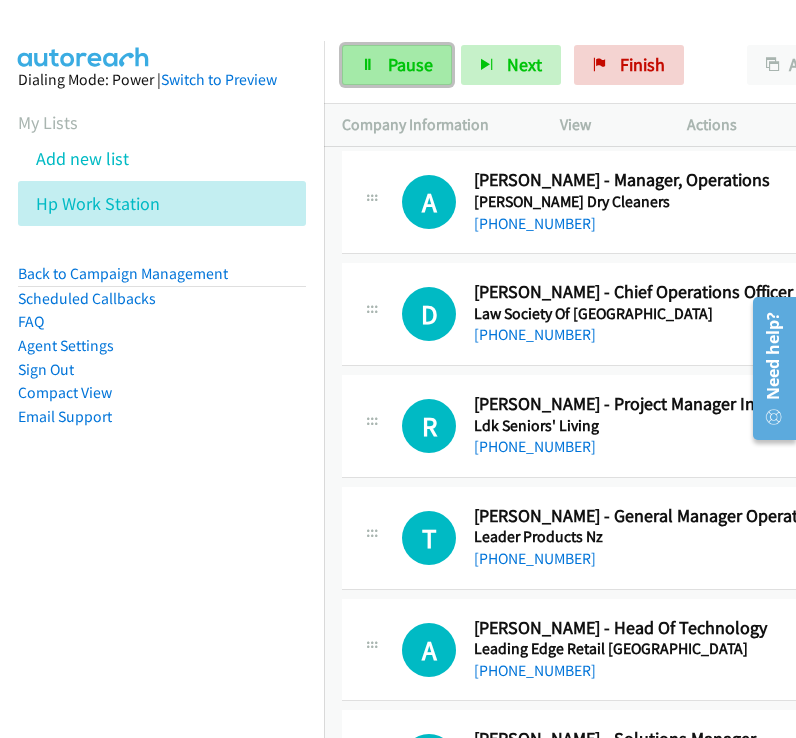 click on "Pause" at bounding box center (397, 65) 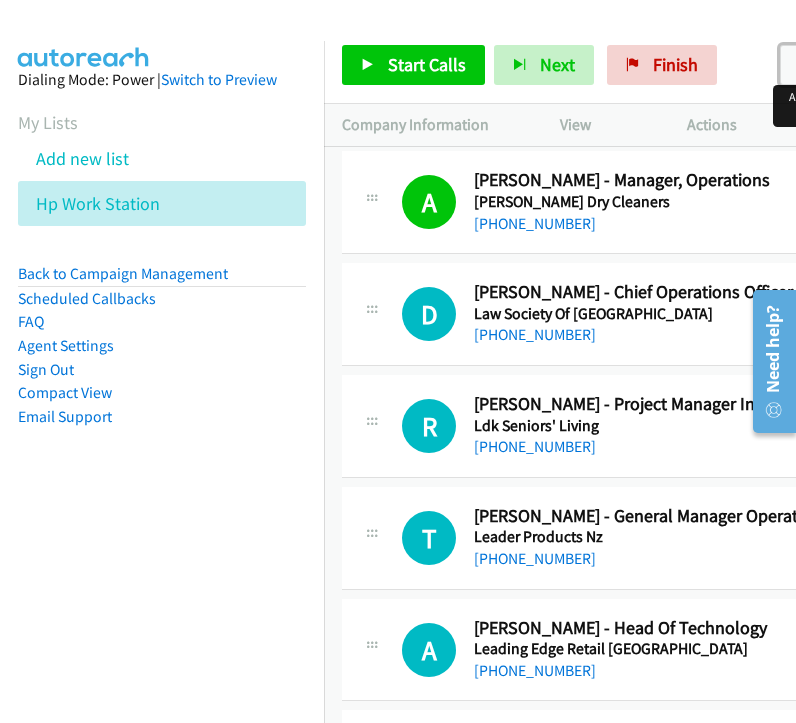 click on "AutoTab" at bounding box center (842, 65) 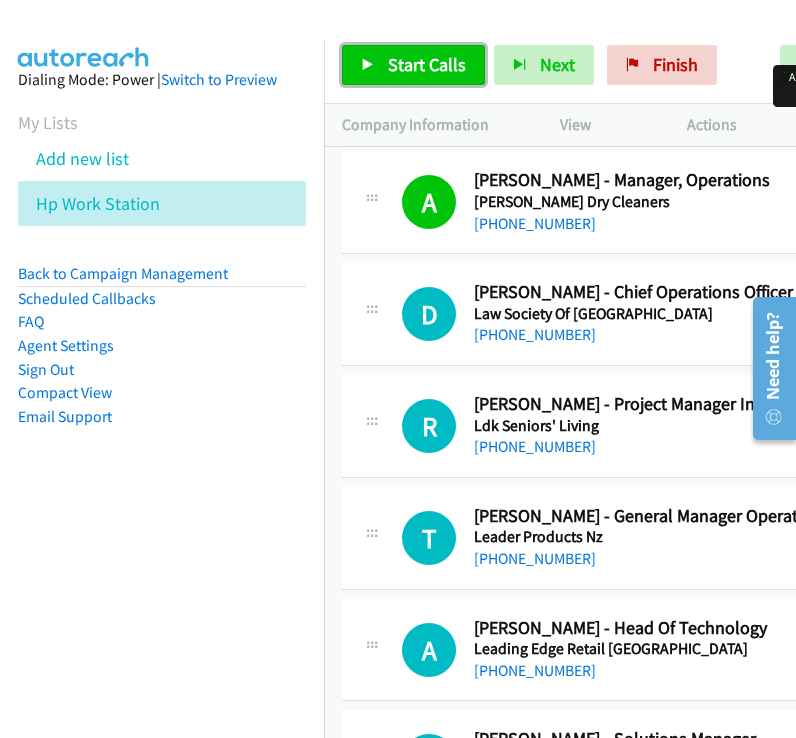 click on "Start Calls" at bounding box center [427, 64] 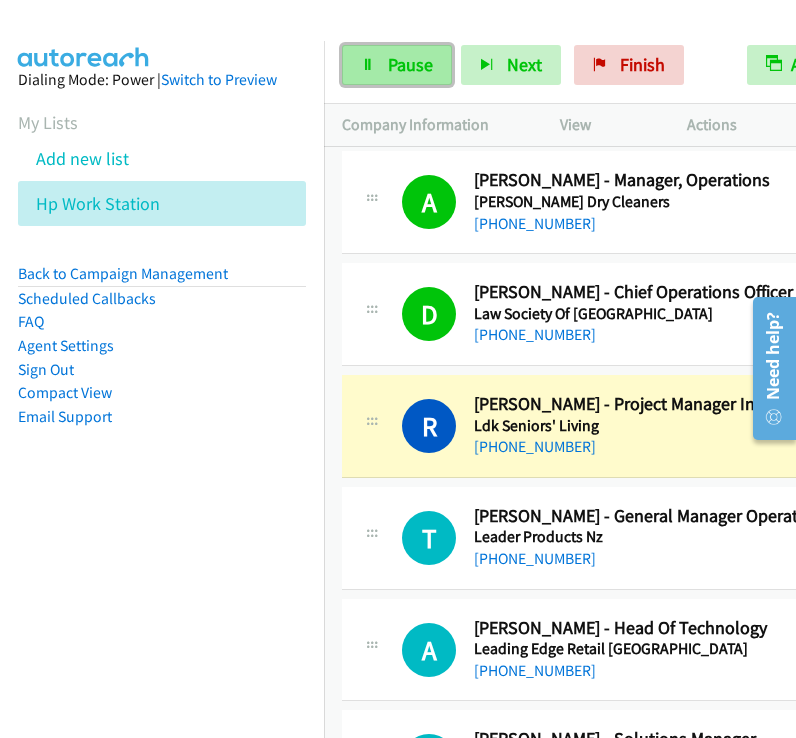 click on "Pause" at bounding box center (397, 65) 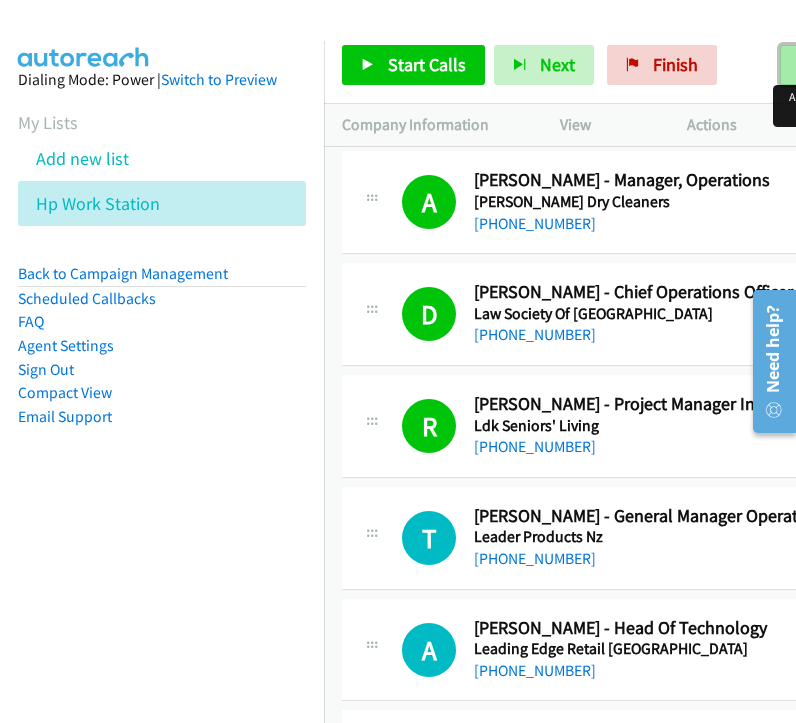 click on "AutoTab" at bounding box center (843, 65) 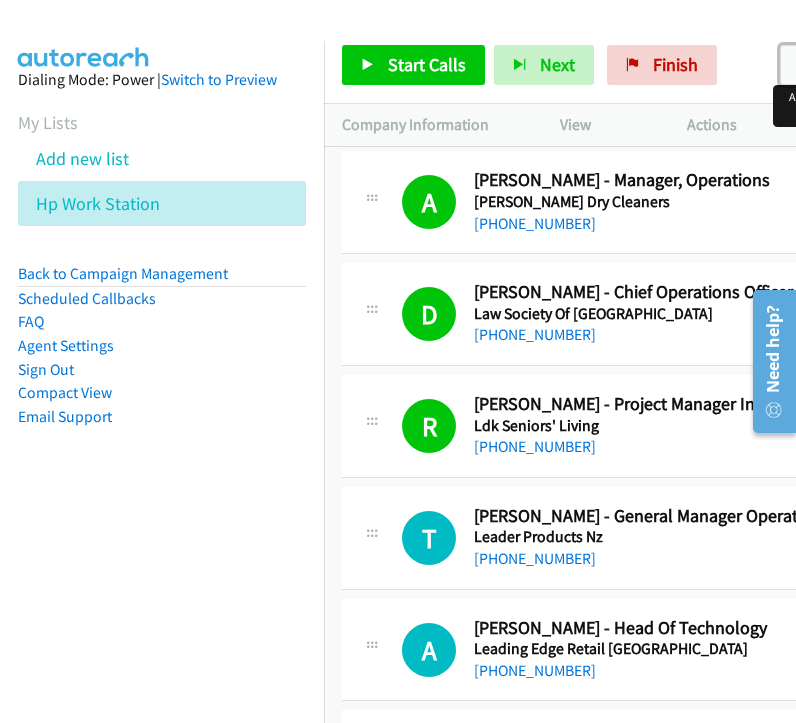 click on "AutoTab" at bounding box center [842, 65] 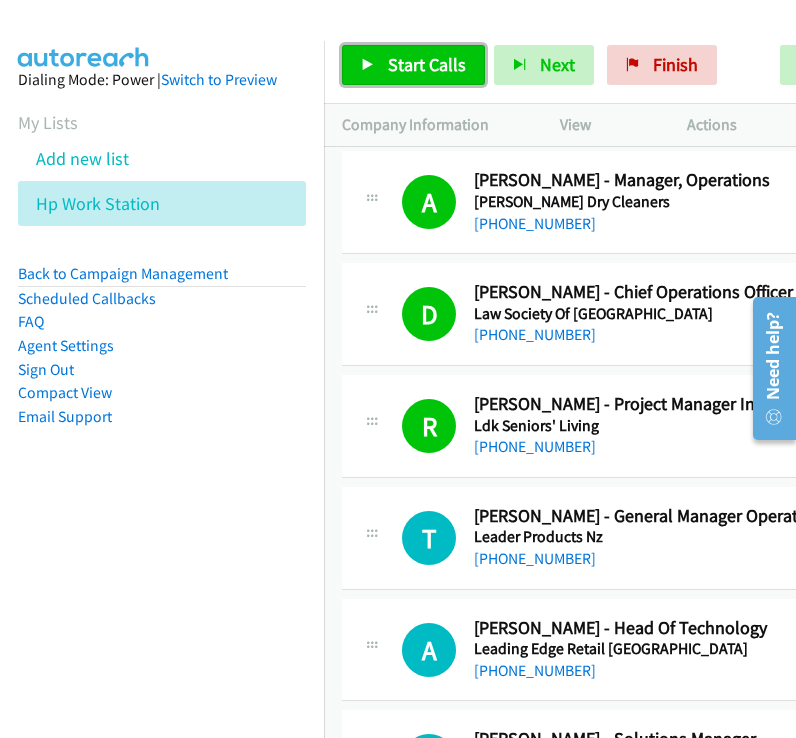 click on "Start Calls" at bounding box center (427, 64) 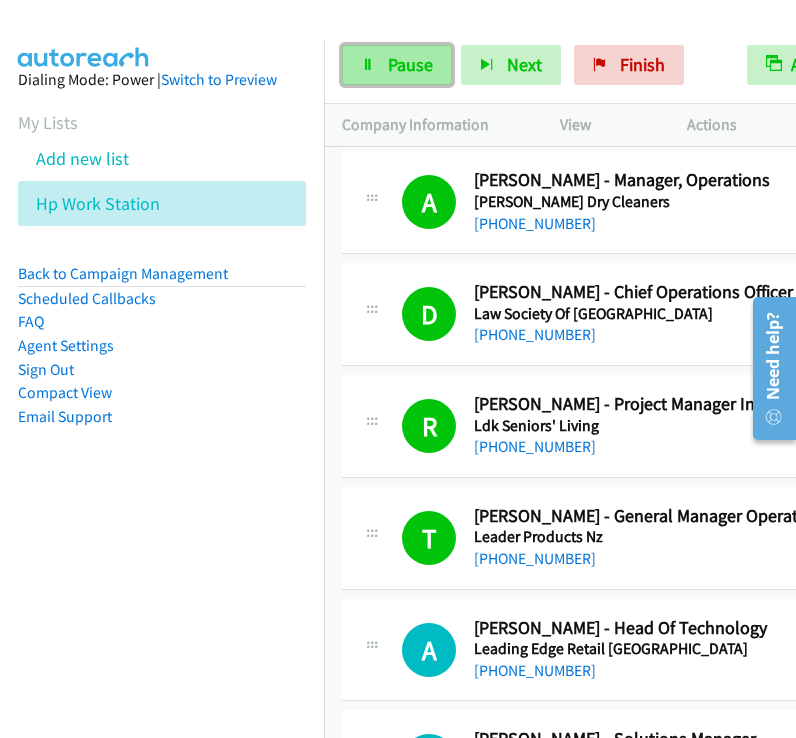 click on "Pause" at bounding box center [397, 65] 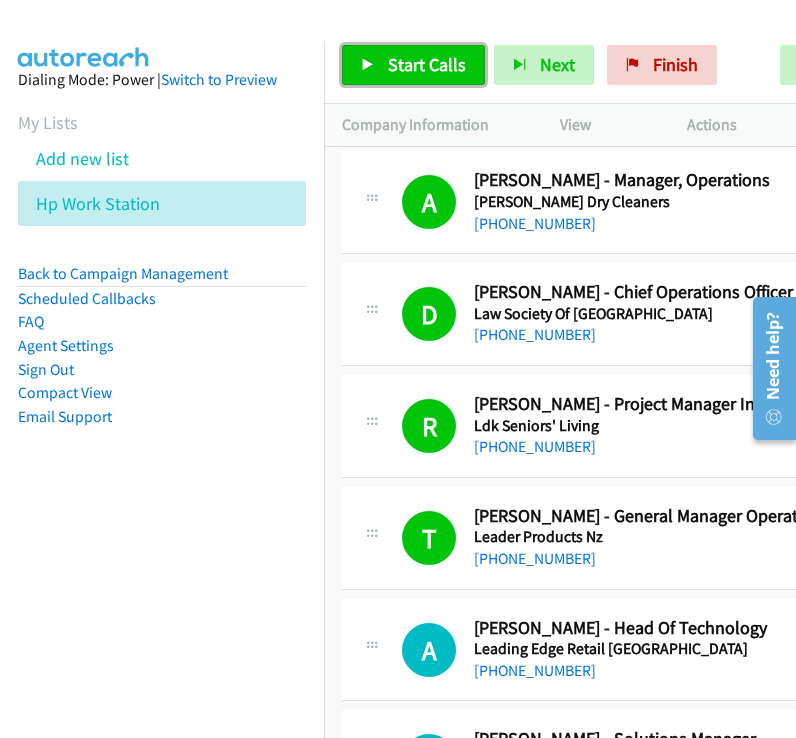 click on "Start Calls" at bounding box center [413, 65] 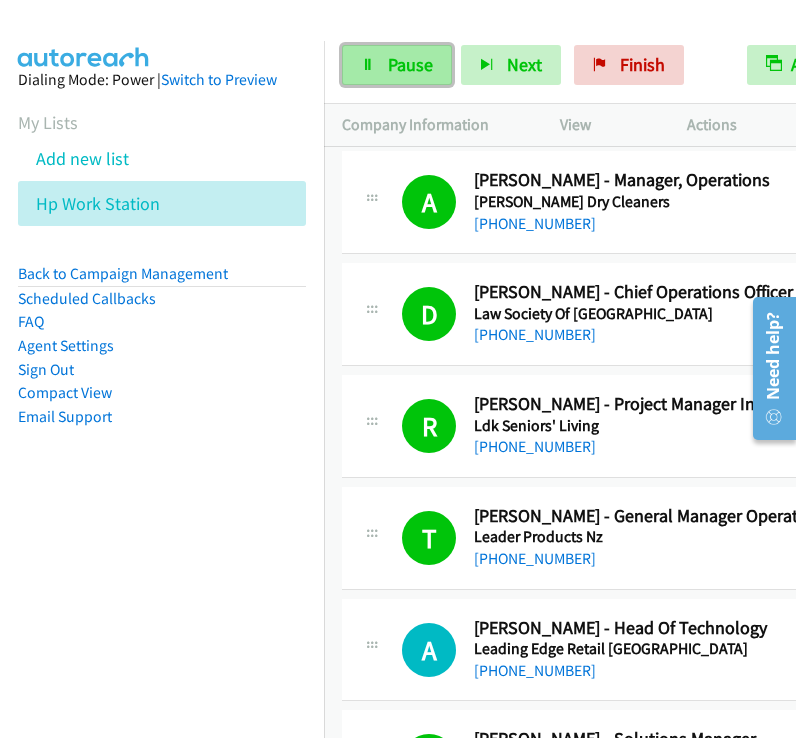 click on "Pause" at bounding box center (397, 65) 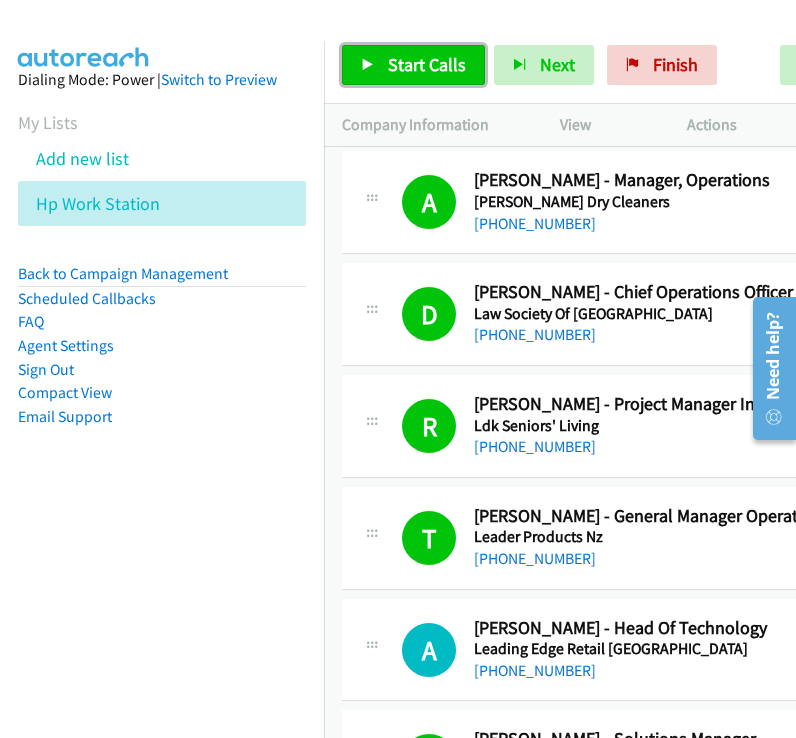 click on "Start Calls" at bounding box center [427, 64] 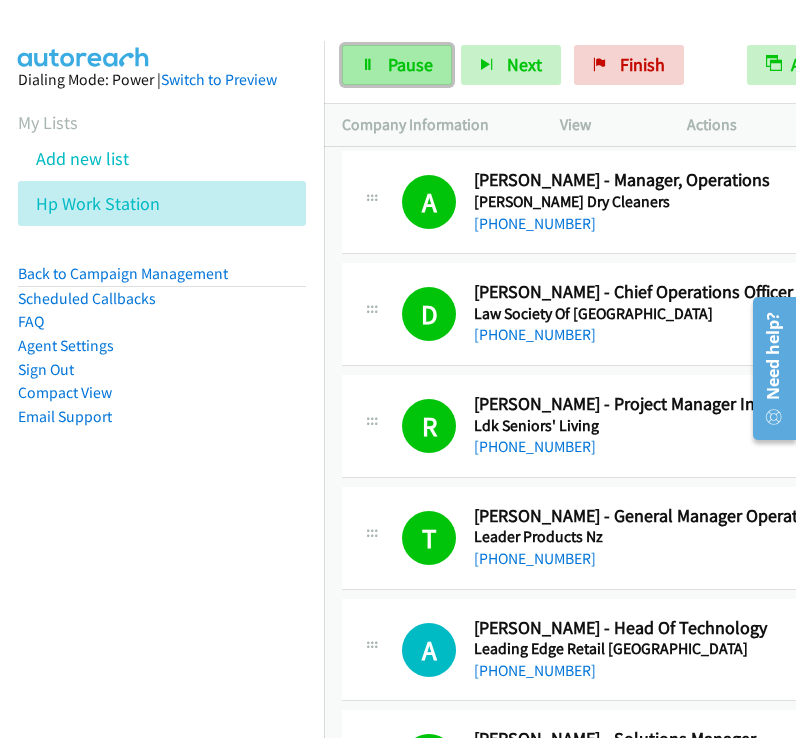 click on "Pause" at bounding box center (397, 65) 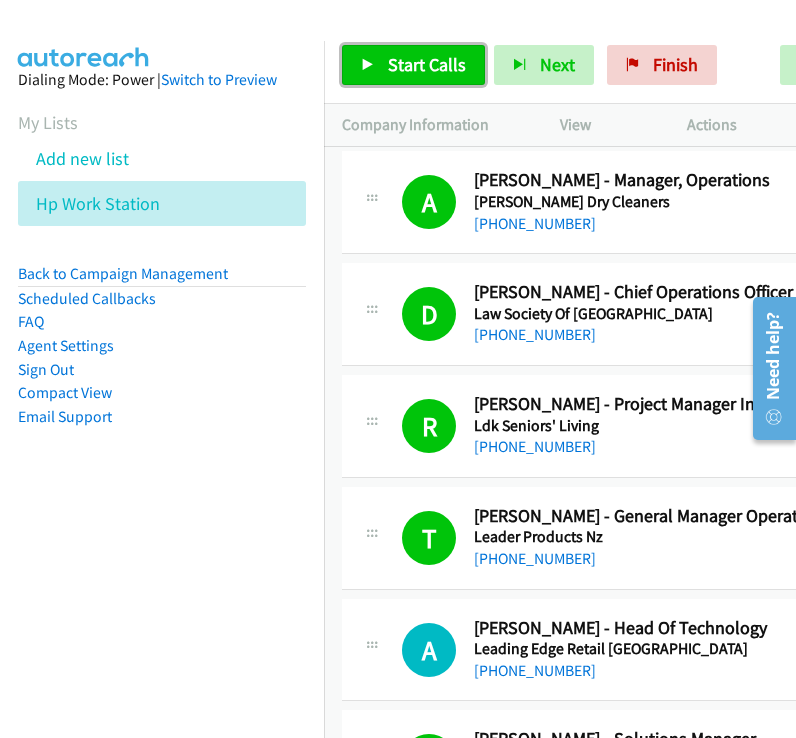 click on "Start Calls" at bounding box center [427, 64] 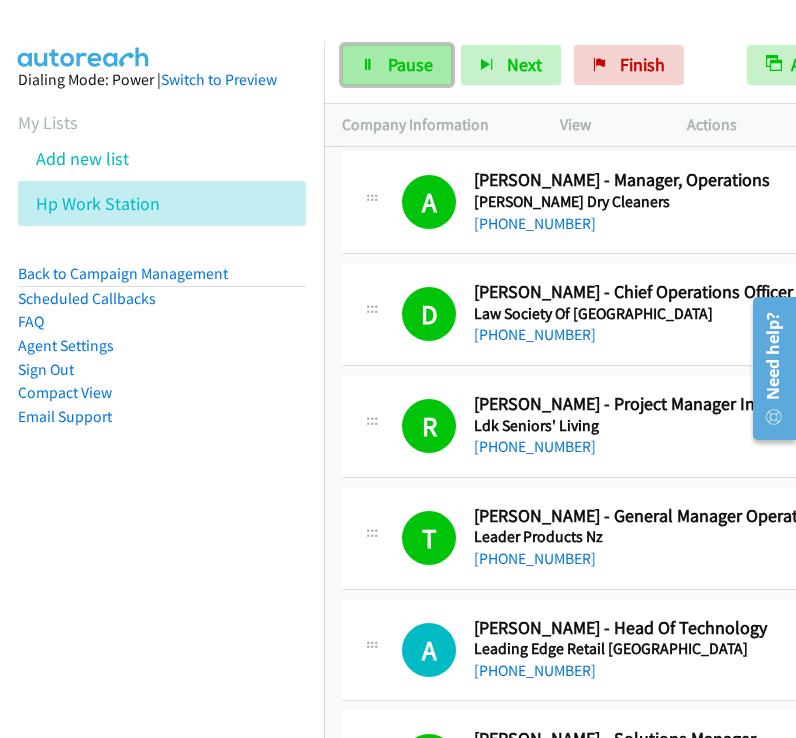 click on "Pause" at bounding box center (410, 64) 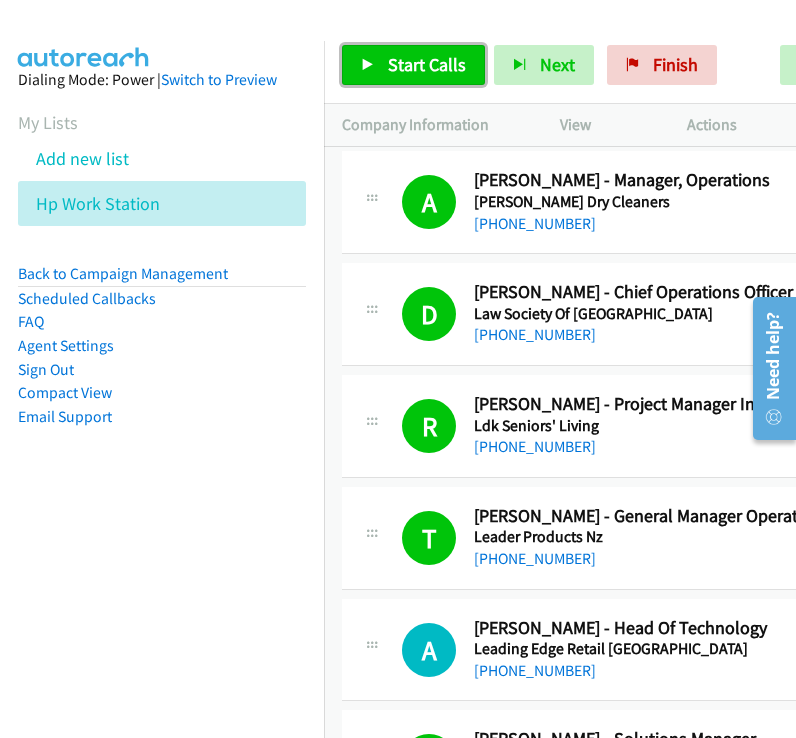 click on "Start Calls" at bounding box center [413, 65] 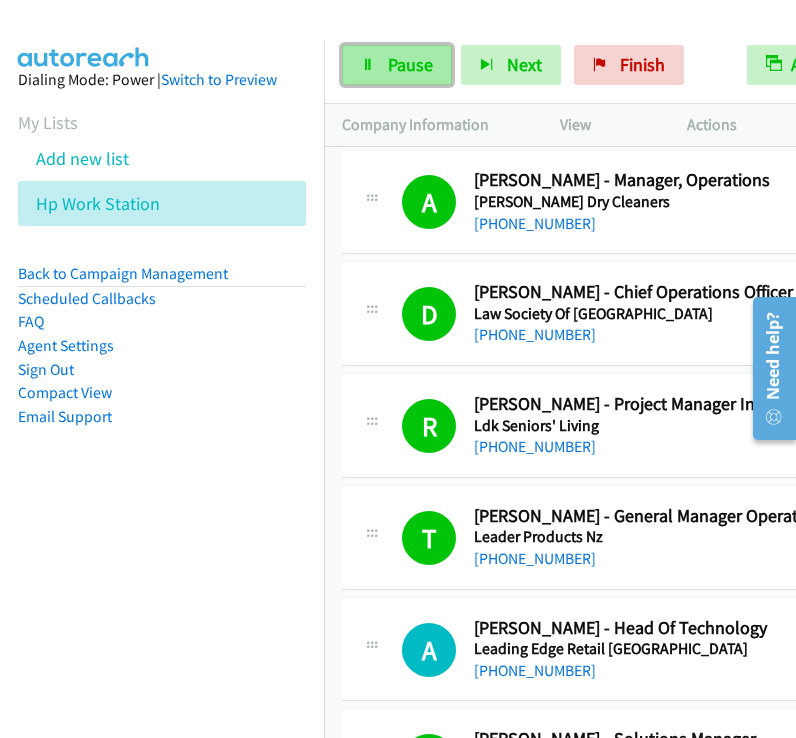 click on "Pause" at bounding box center (410, 64) 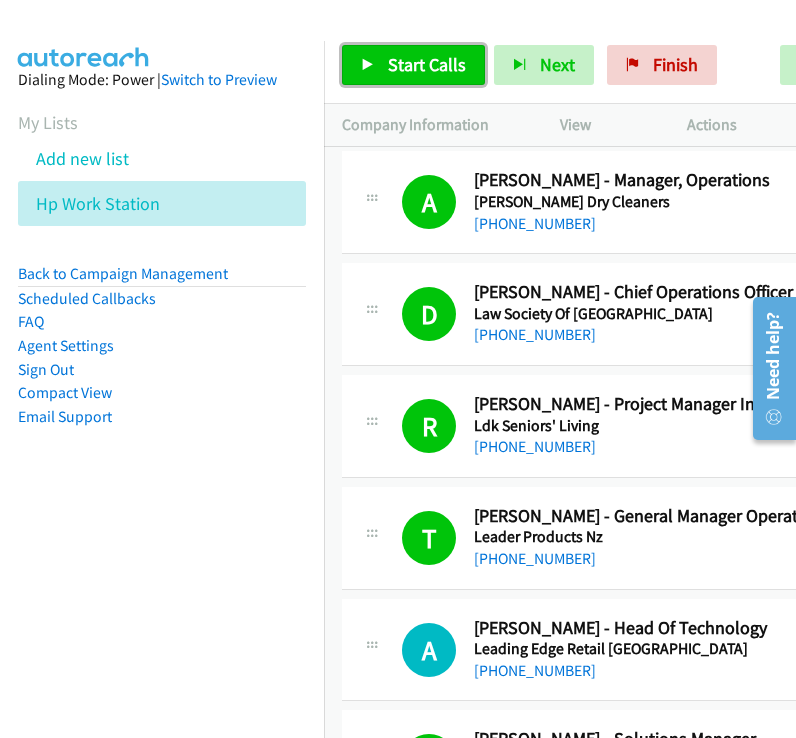 click on "Start Calls" at bounding box center (413, 65) 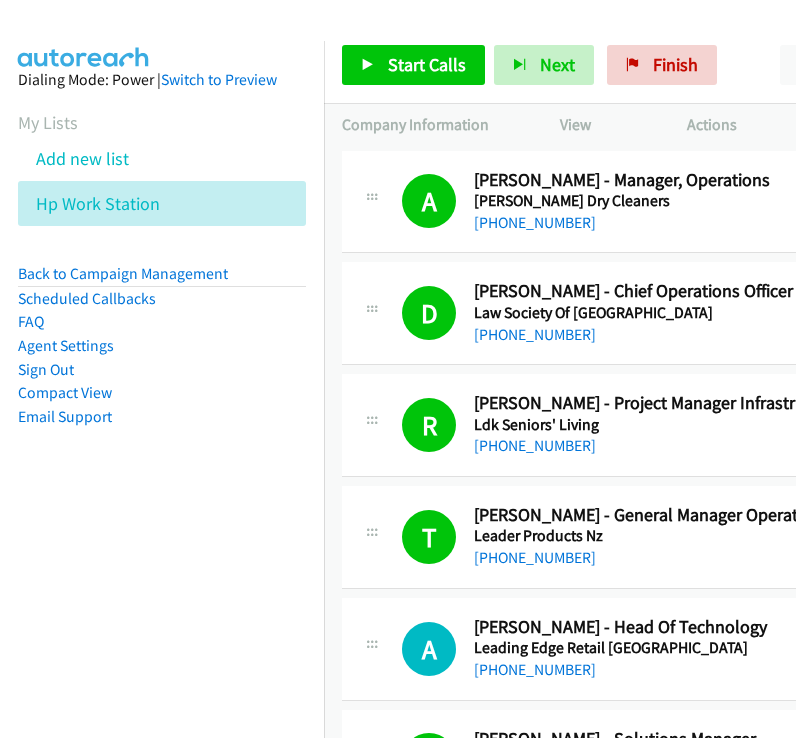 scroll, scrollTop: 0, scrollLeft: 0, axis: both 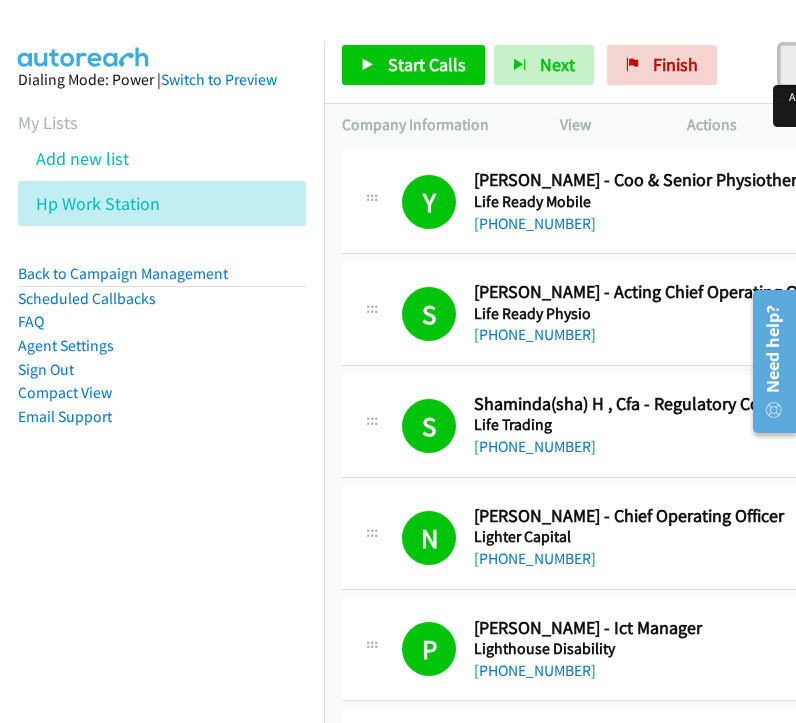 click on "AutoTab" at bounding box center (842, 65) 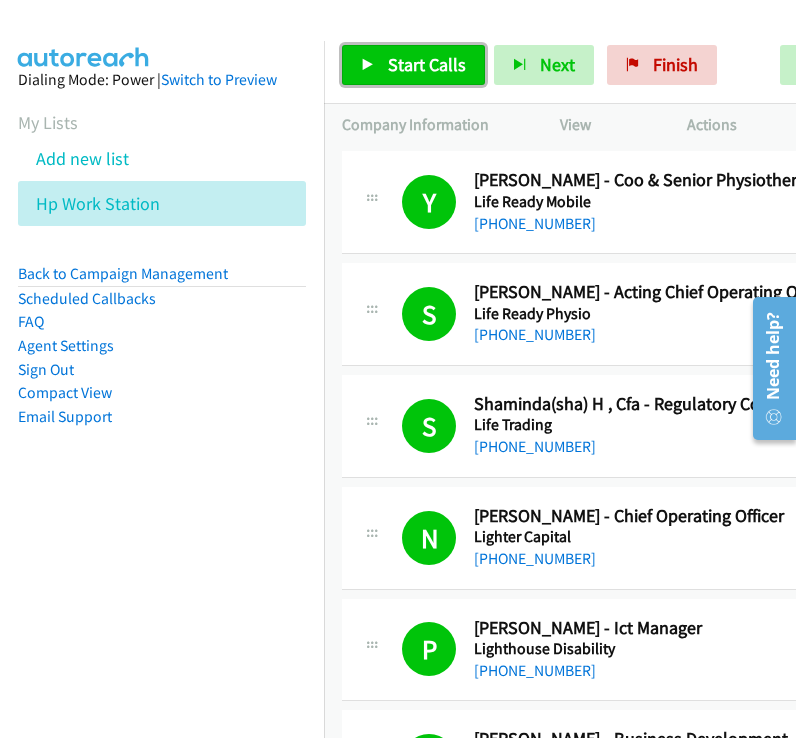 click on "Start Calls" at bounding box center [427, 64] 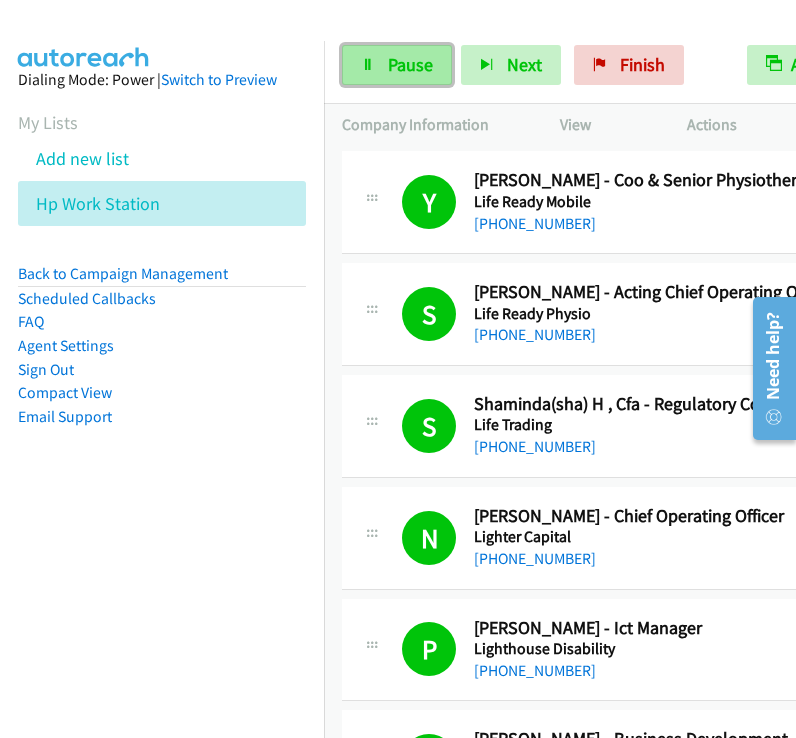 click on "Pause" at bounding box center [410, 64] 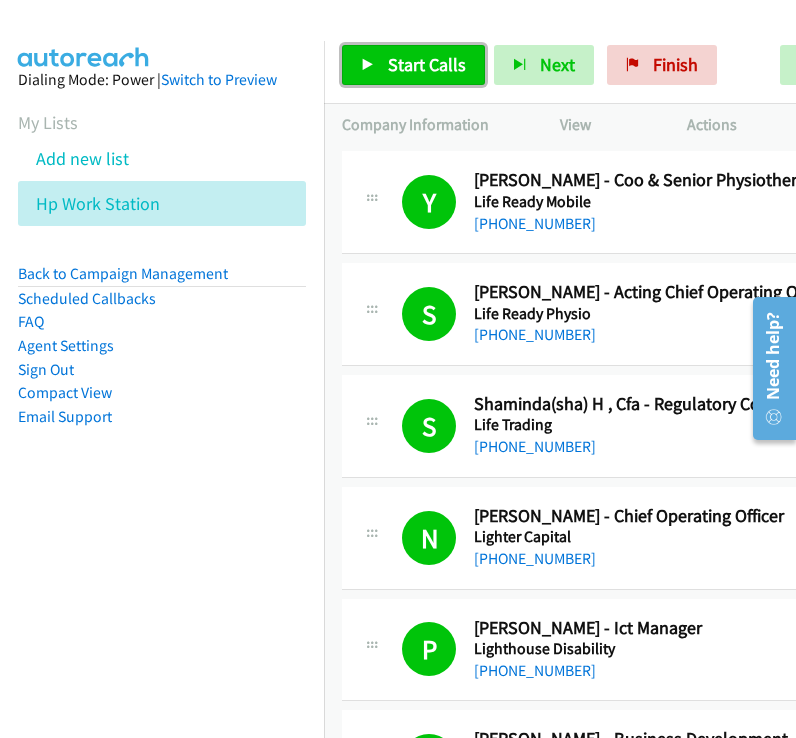 click on "Start Calls" at bounding box center (427, 64) 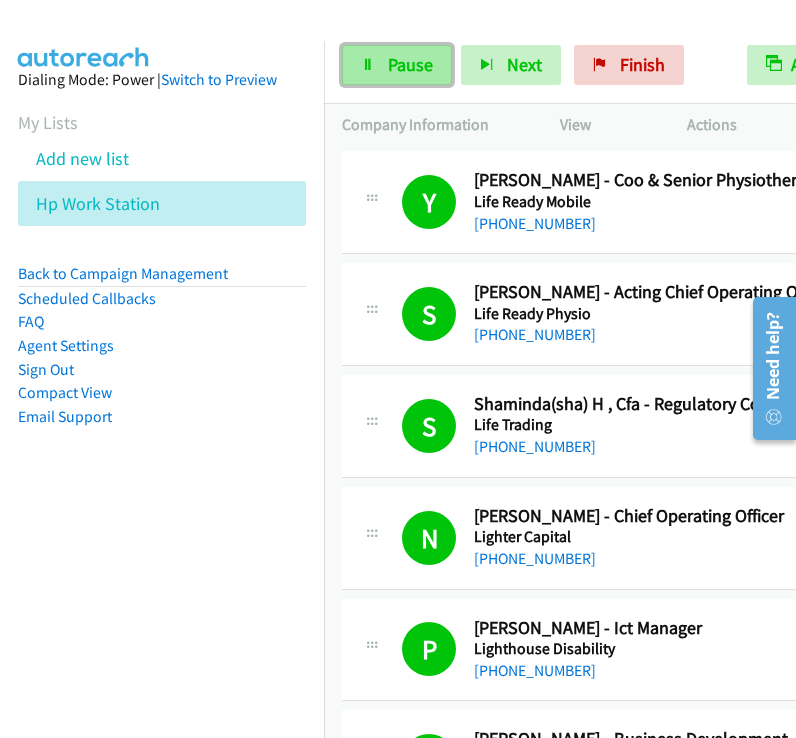 click on "Pause" at bounding box center (397, 65) 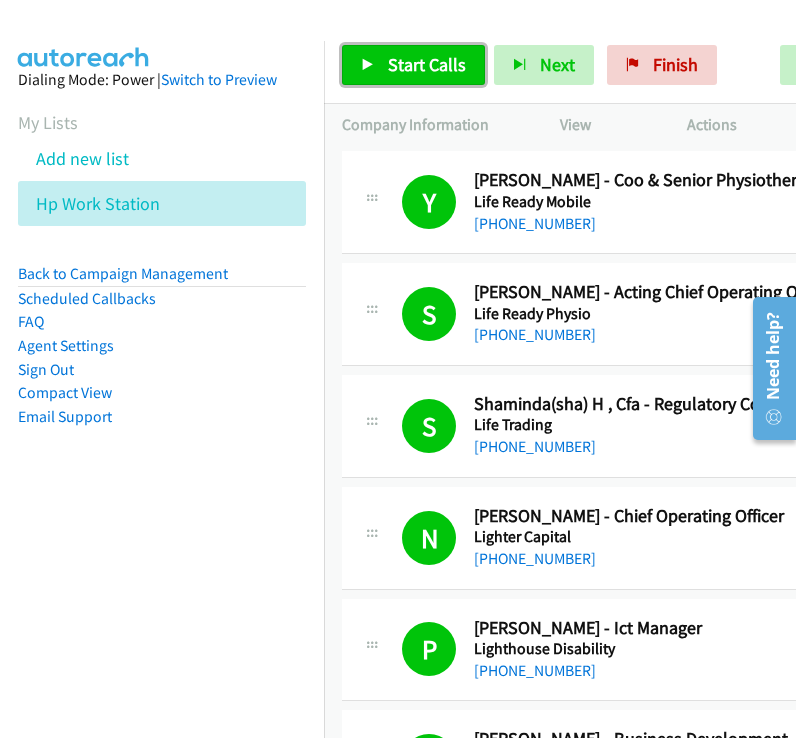 click on "Start Calls" at bounding box center (427, 64) 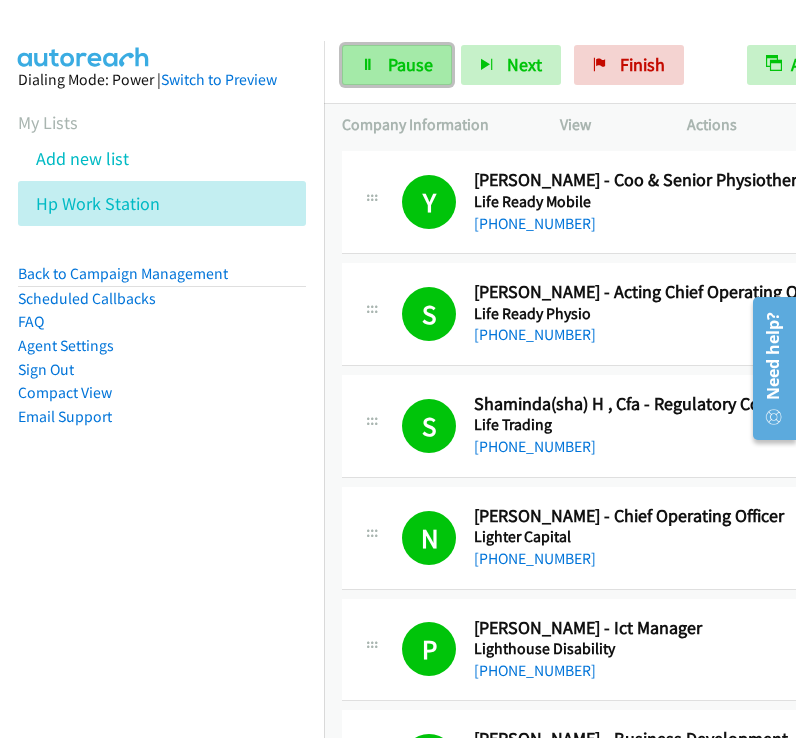 click on "Pause" at bounding box center [397, 65] 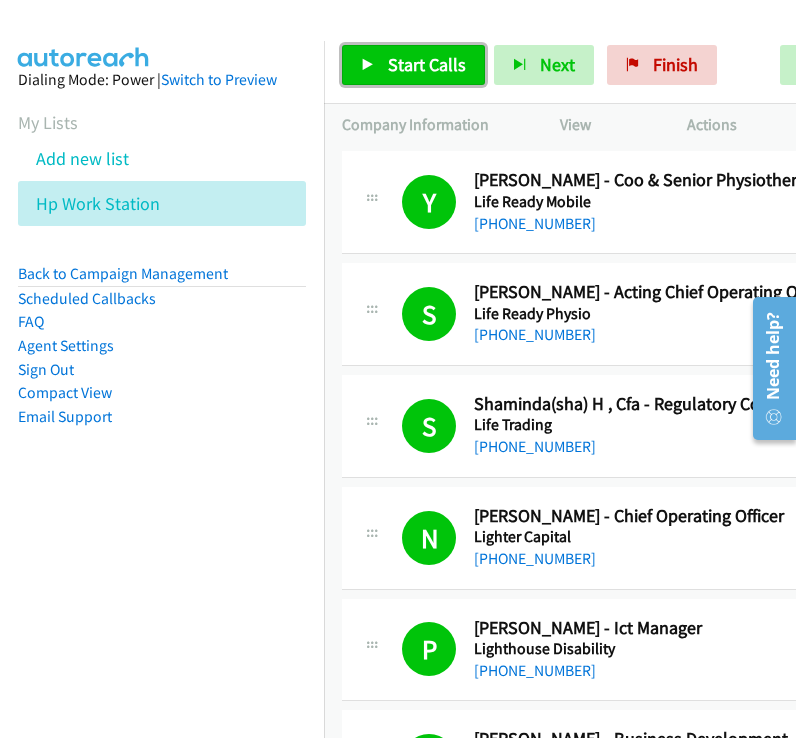 click on "Start Calls" at bounding box center (427, 64) 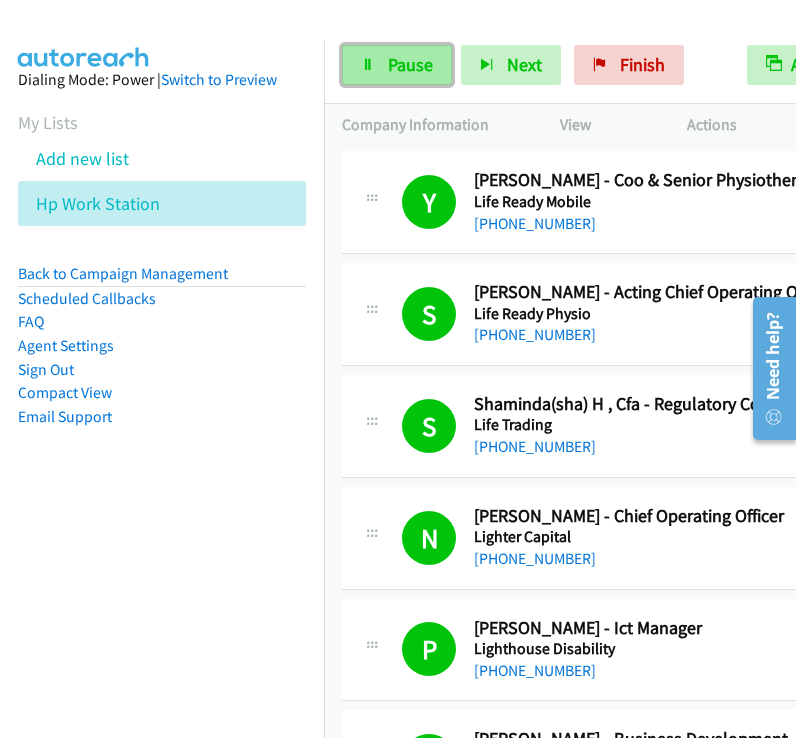 click at bounding box center [368, 66] 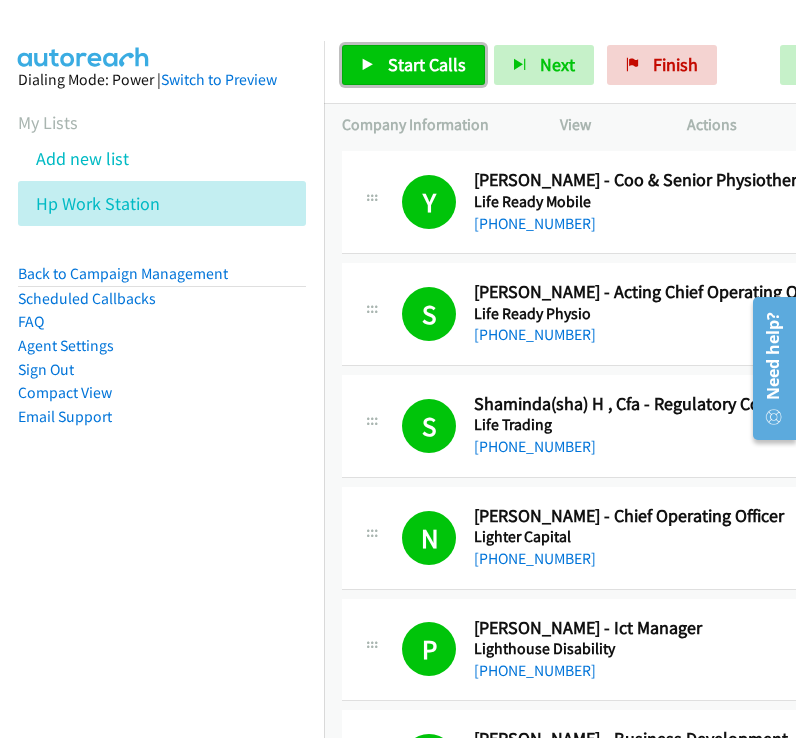 click on "Start Calls" at bounding box center (427, 64) 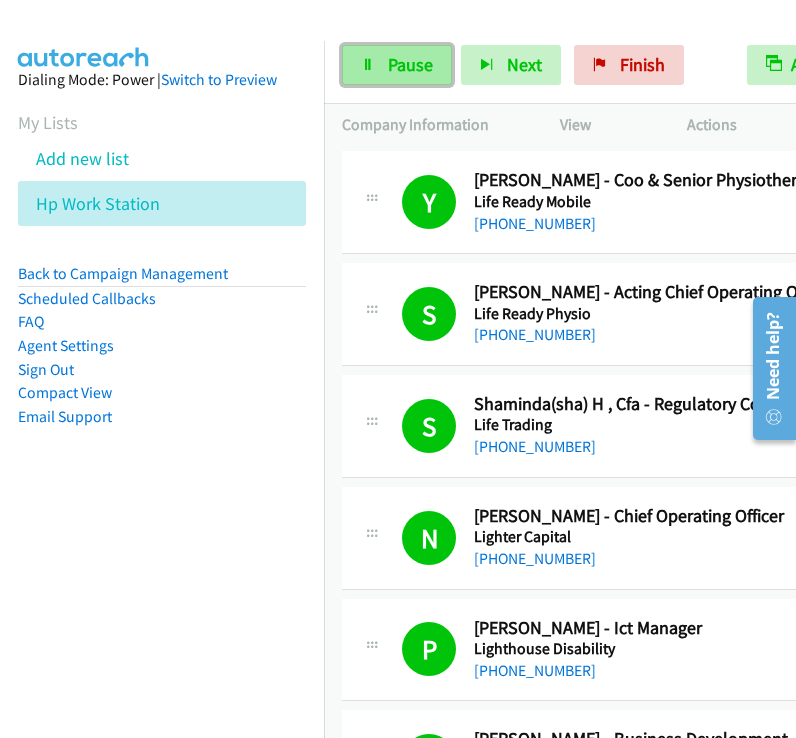 click on "Pause" at bounding box center [397, 65] 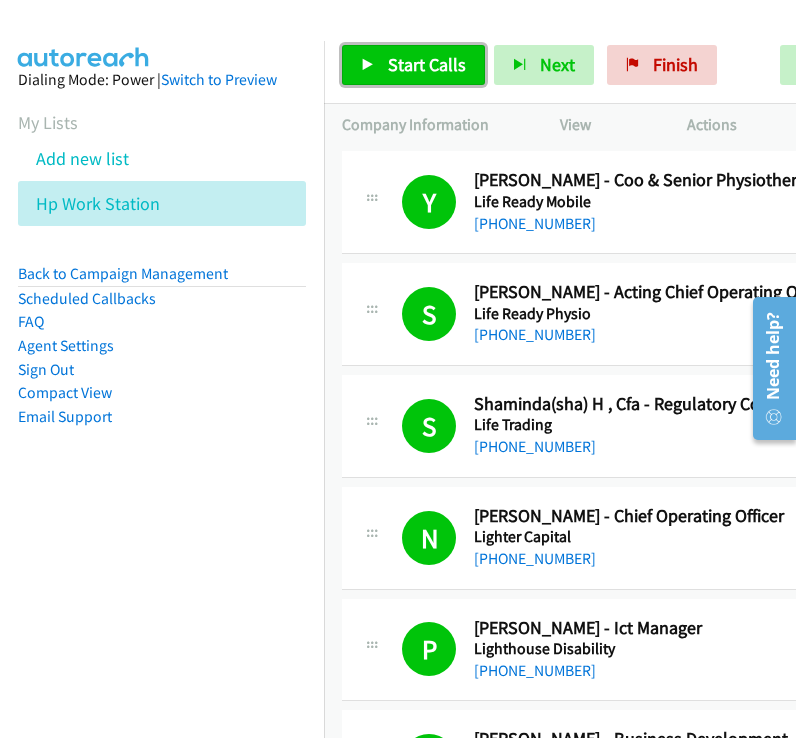 click on "Start Calls" at bounding box center (427, 64) 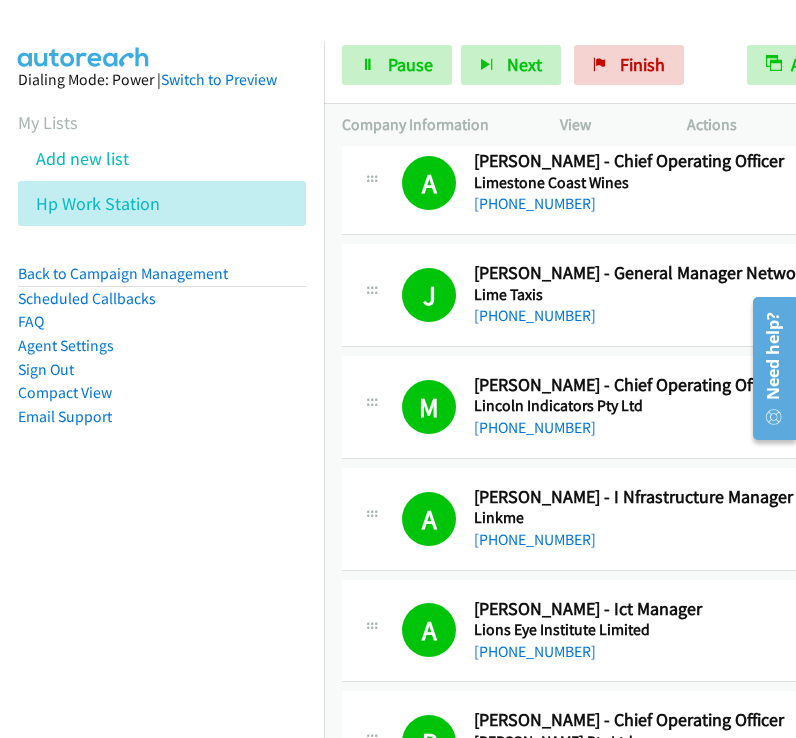 scroll, scrollTop: 3200, scrollLeft: 0, axis: vertical 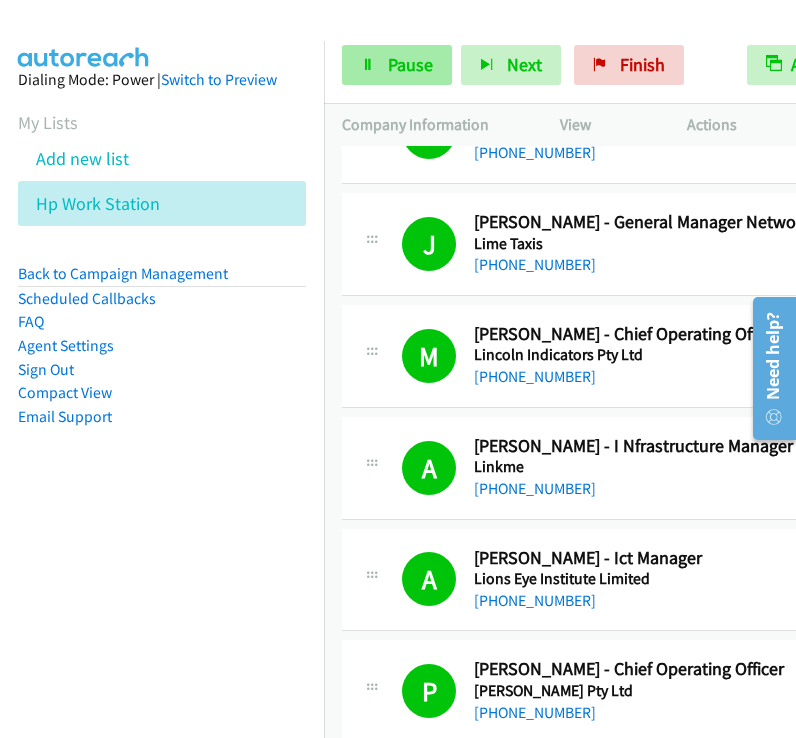 click on "Start Calls
Pause
Next
Finish
Dialing Ricky Chen - Data And Systems Manager   Investment Operations
AutoTab
AutoTab
0" at bounding box center (560, 65) 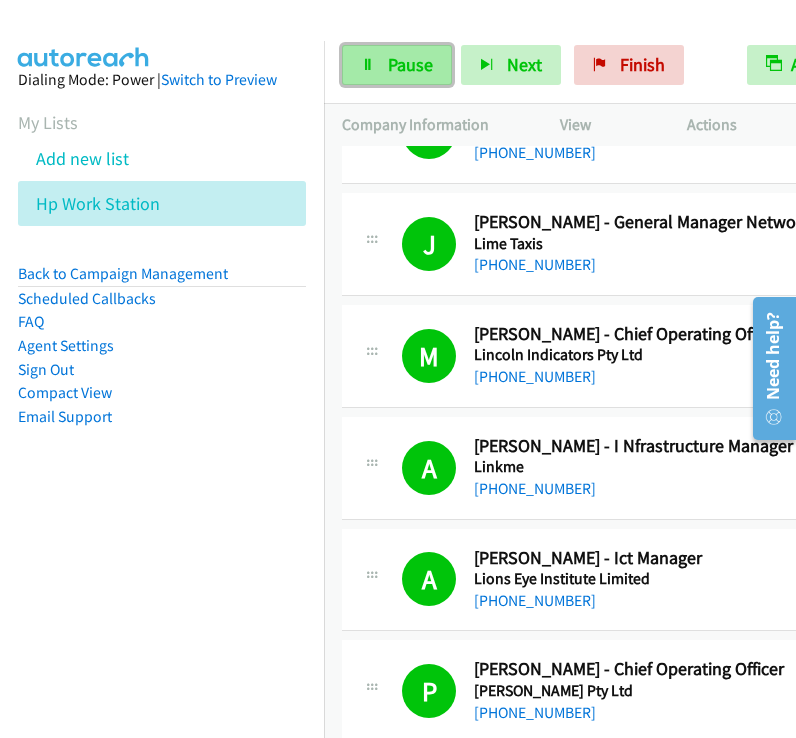 click on "Pause" at bounding box center (397, 65) 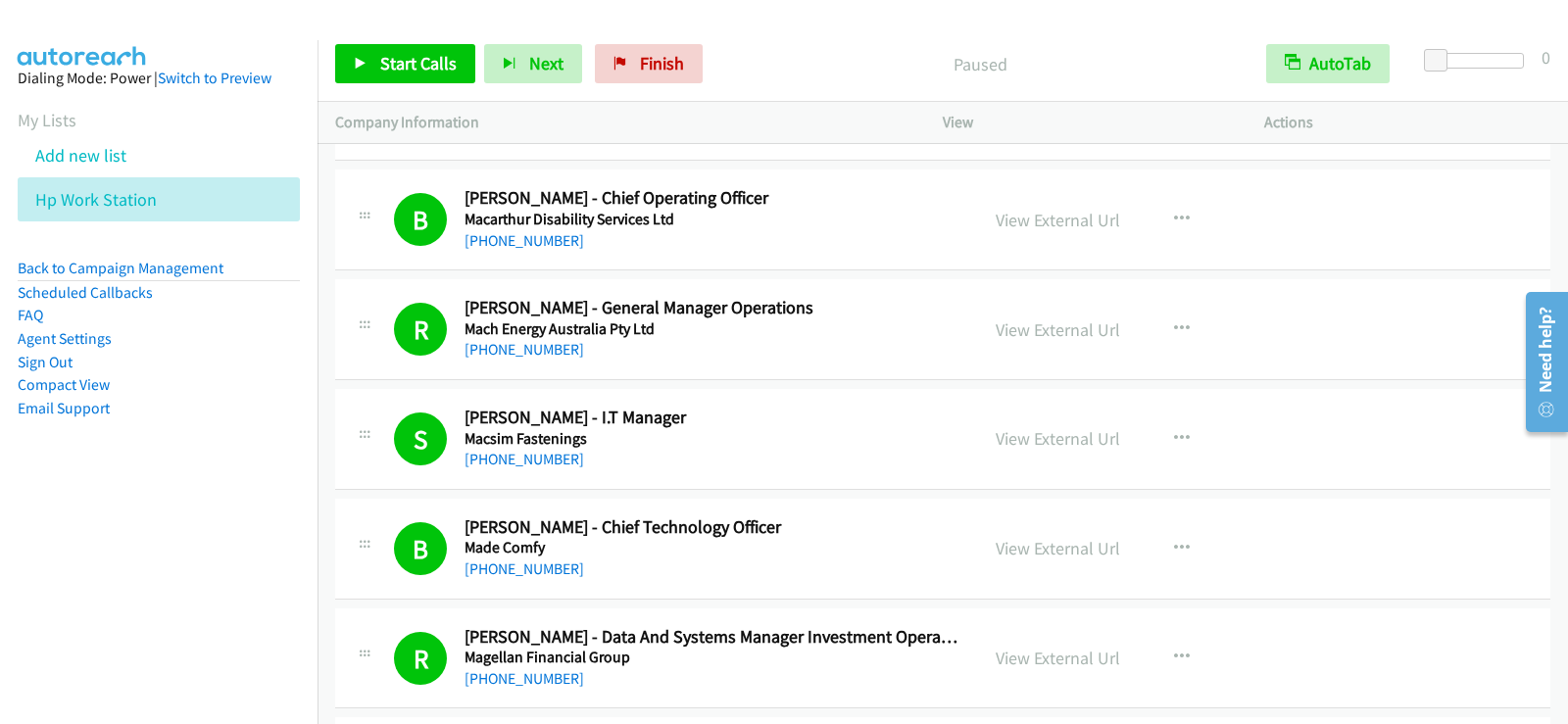 scroll, scrollTop: 8719, scrollLeft: 0, axis: vertical 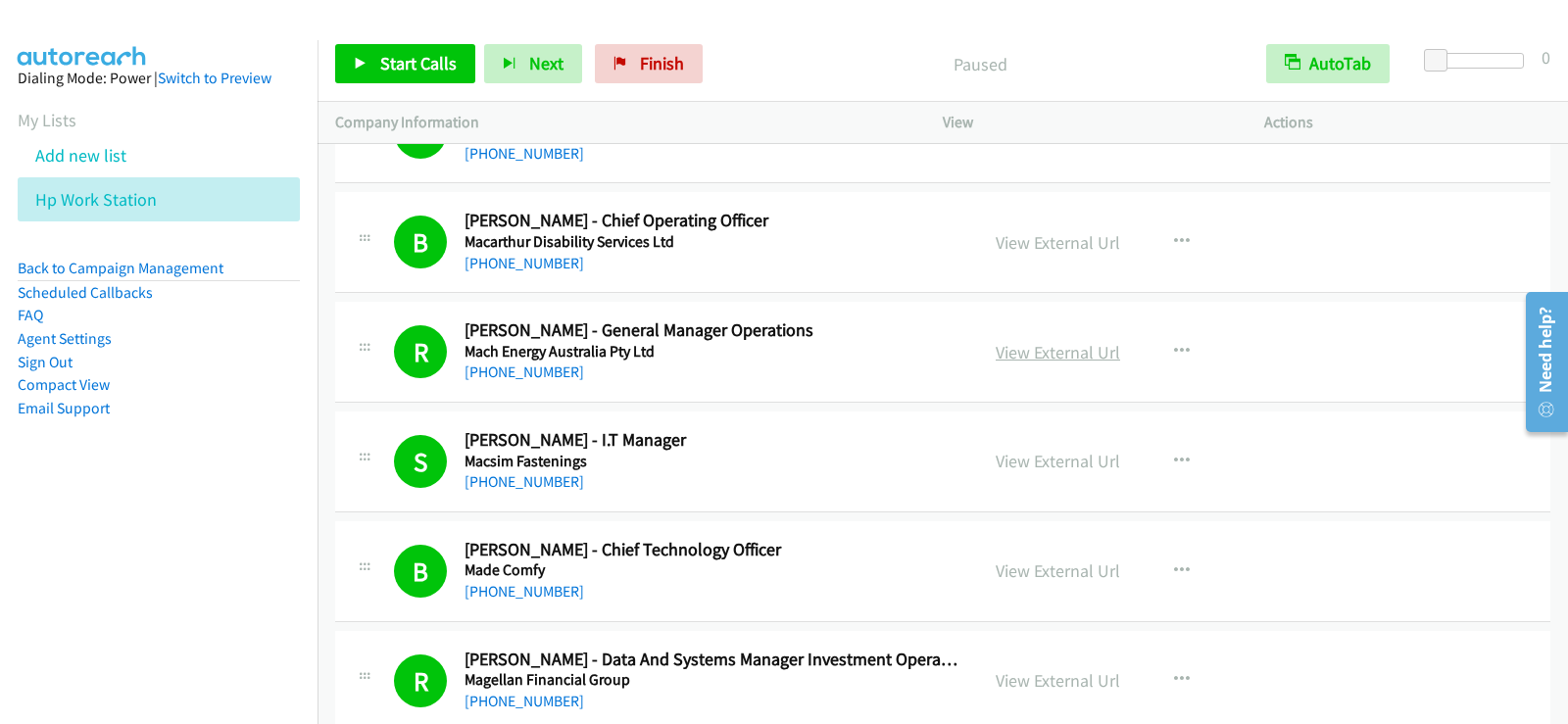 click on "View External Url" at bounding box center [1057, 352] 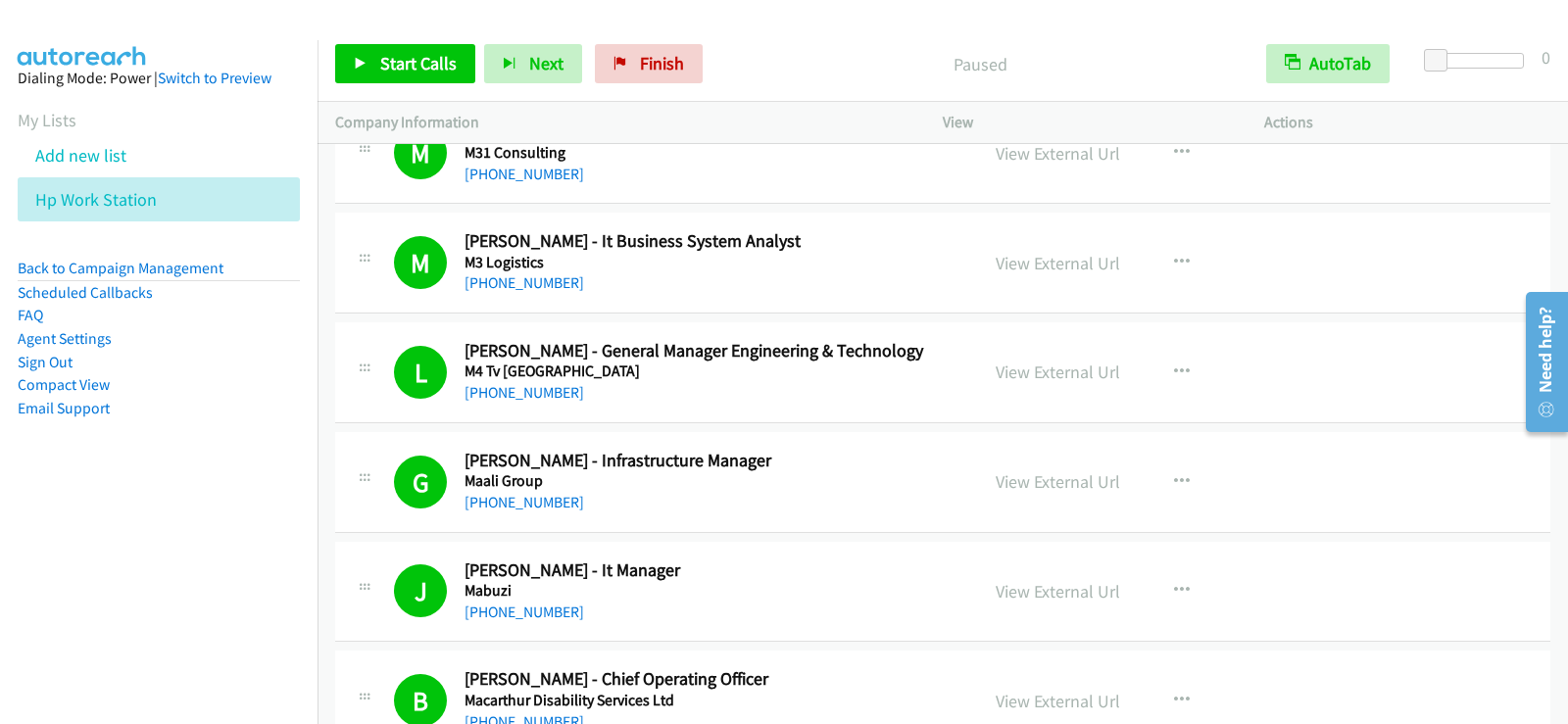 scroll, scrollTop: 8229, scrollLeft: 0, axis: vertical 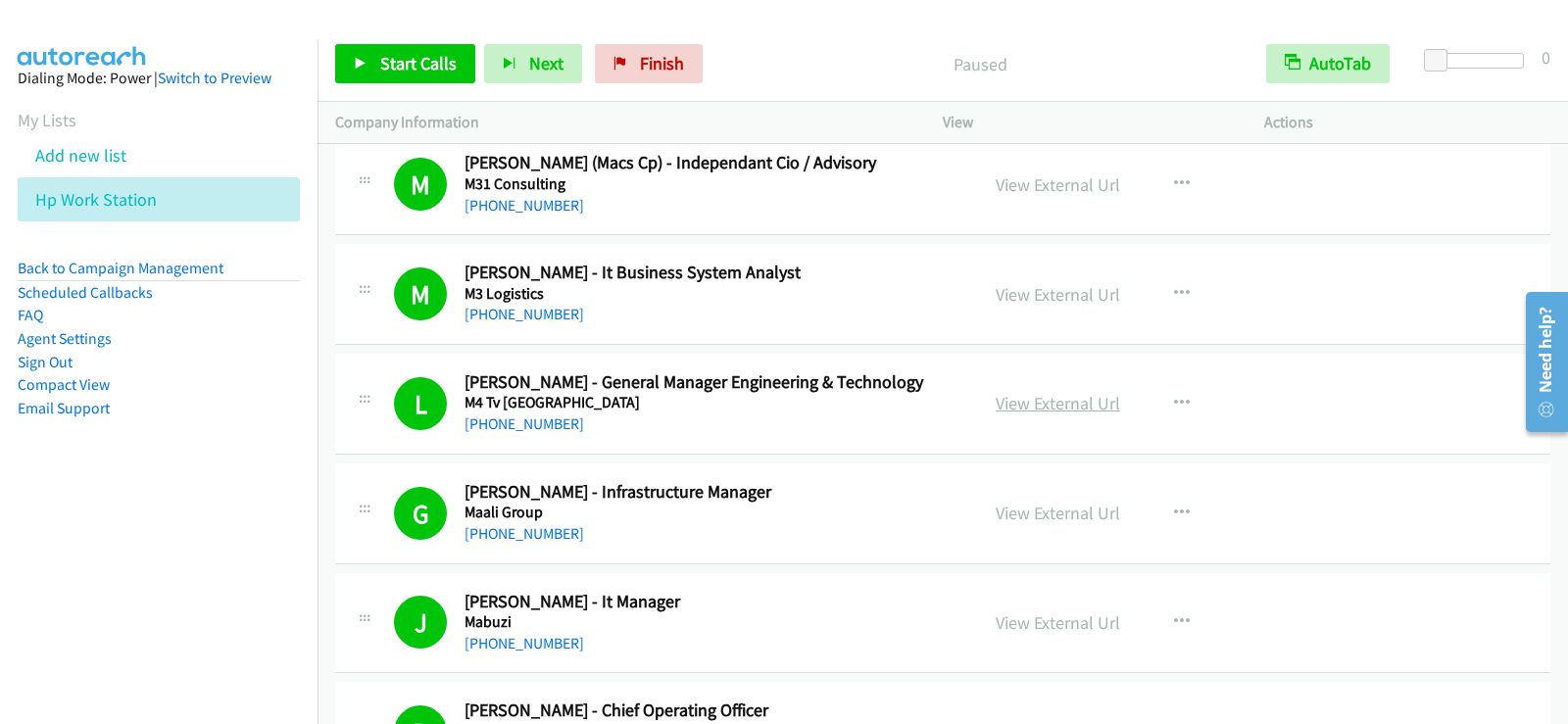 click on "View External Url" at bounding box center [1057, 403] 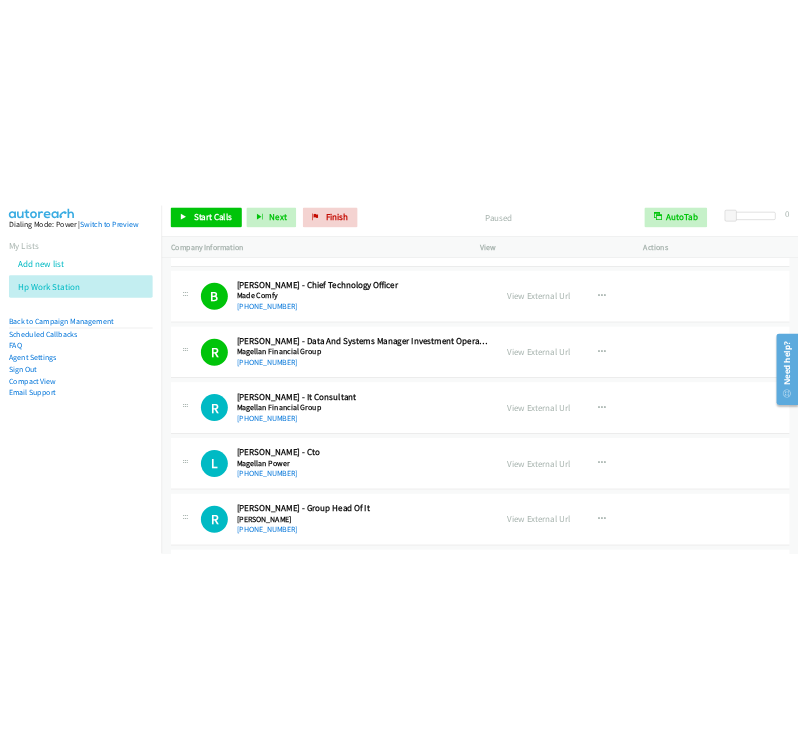 scroll, scrollTop: 9300, scrollLeft: 0, axis: vertical 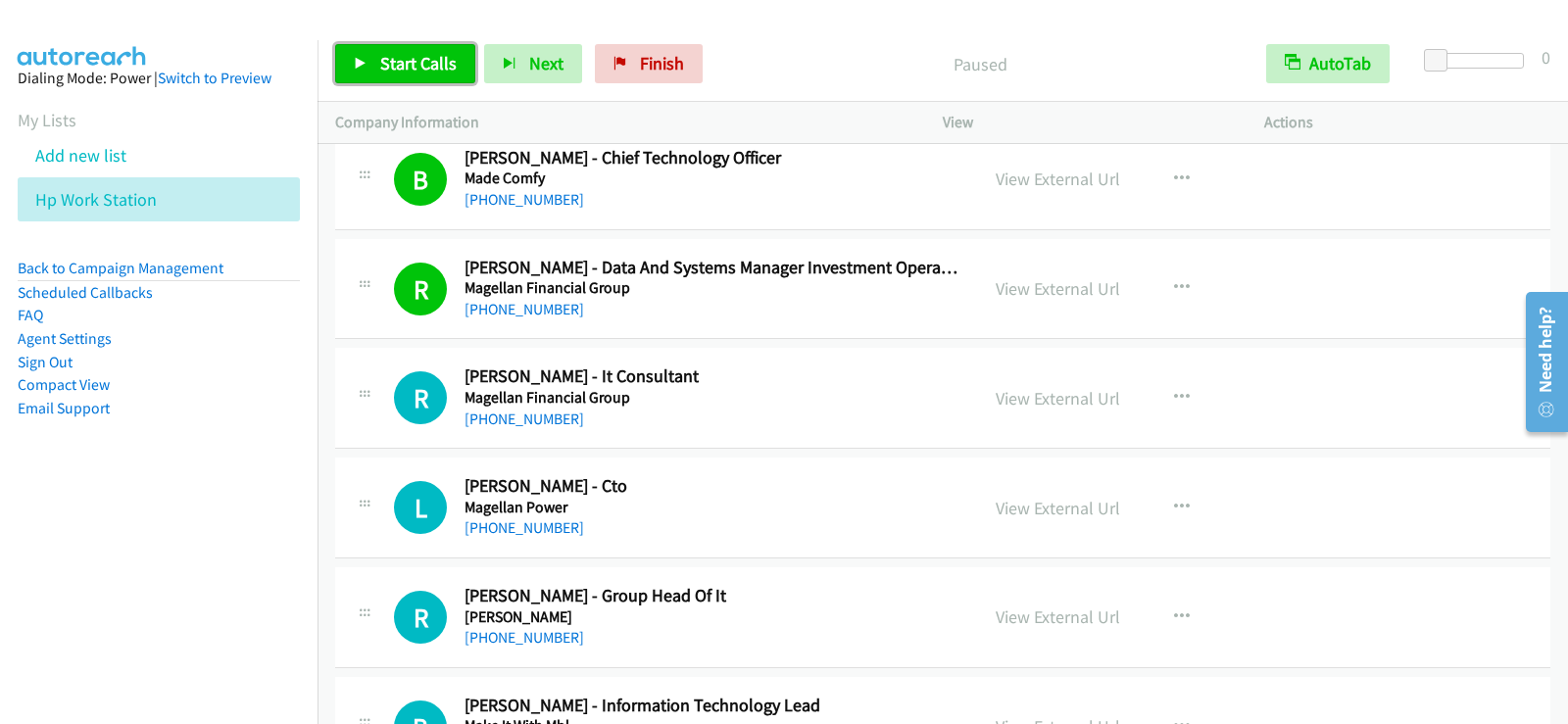 click on "Start Calls" at bounding box center [418, 63] 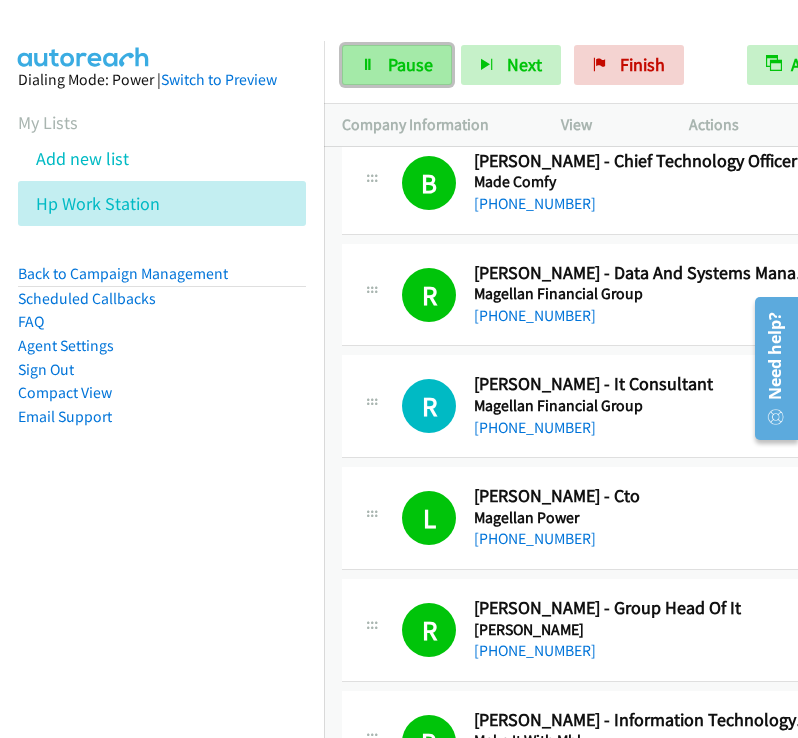click on "Pause" at bounding box center [410, 64] 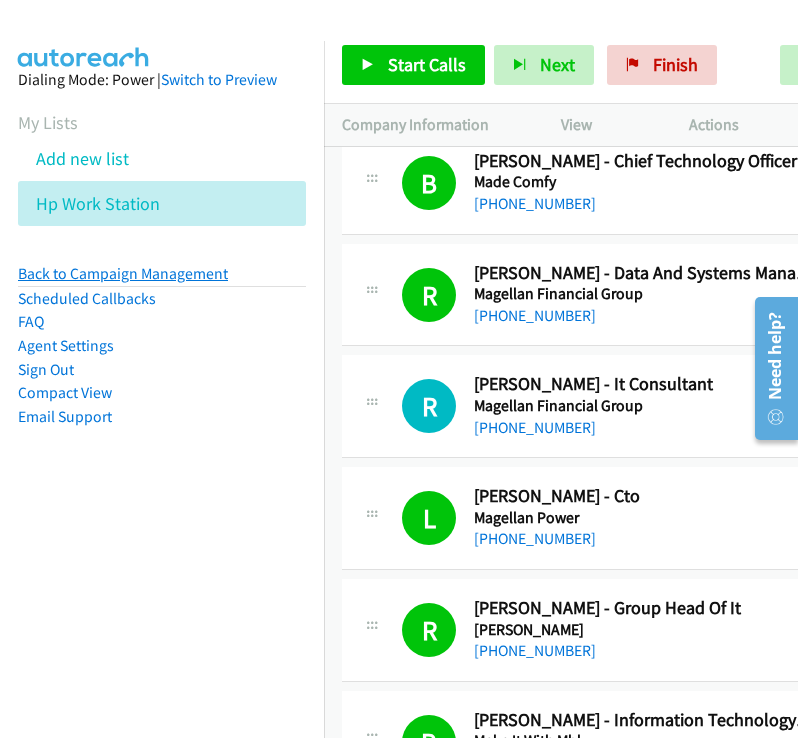 click on "Back to Campaign Management" at bounding box center [123, 273] 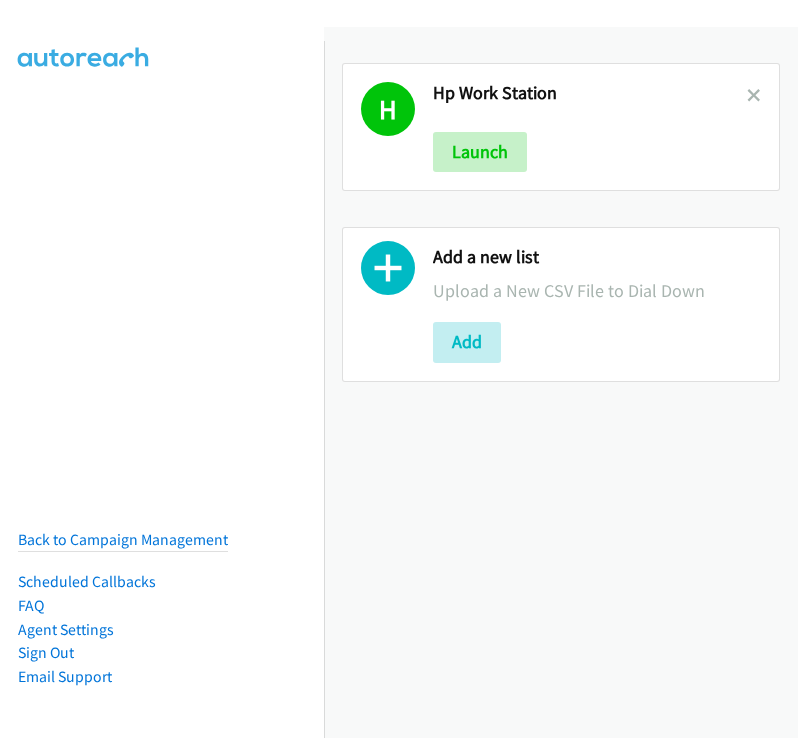 scroll, scrollTop: 0, scrollLeft: 0, axis: both 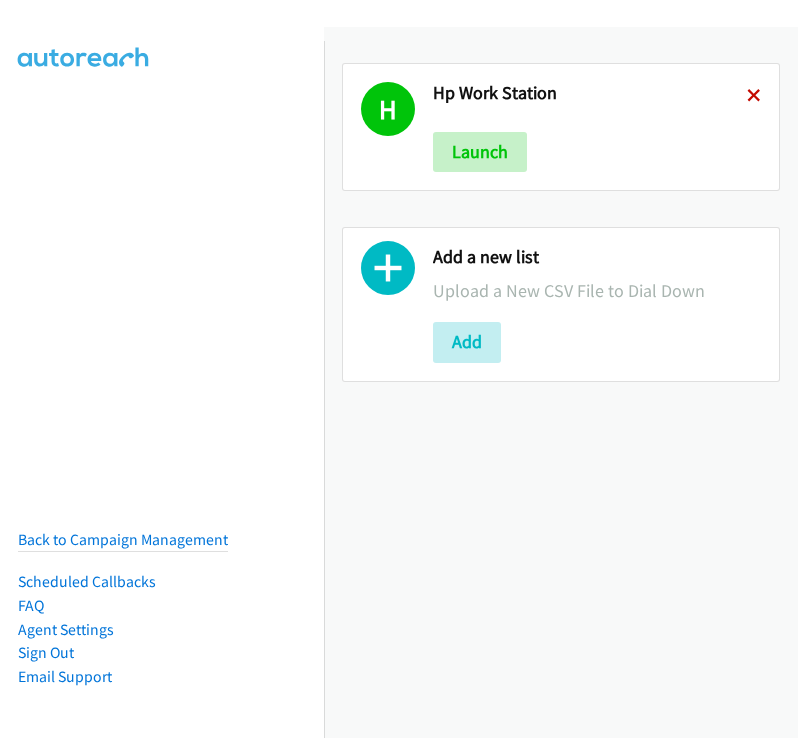 click at bounding box center [754, 97] 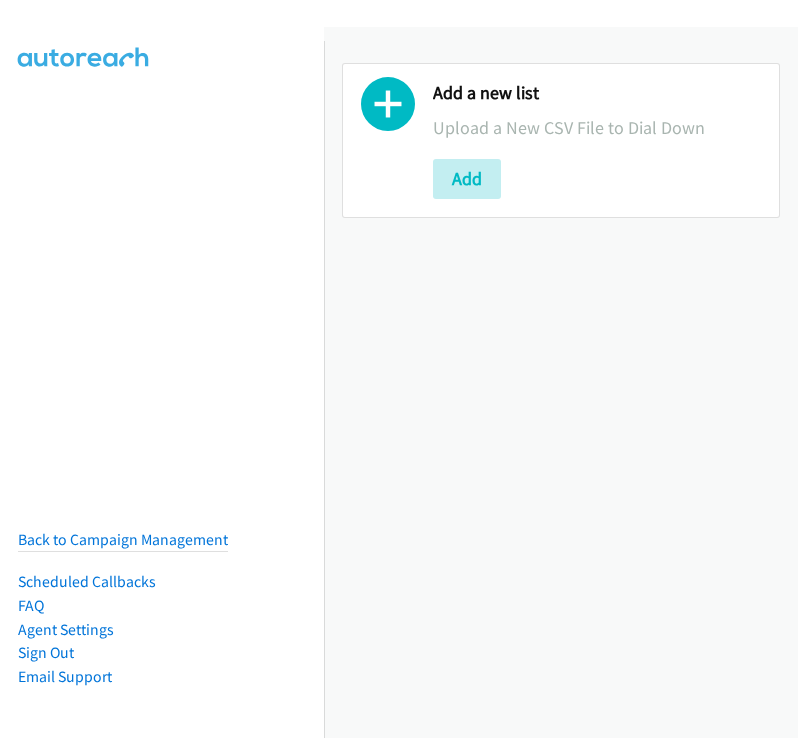 scroll, scrollTop: 0, scrollLeft: 0, axis: both 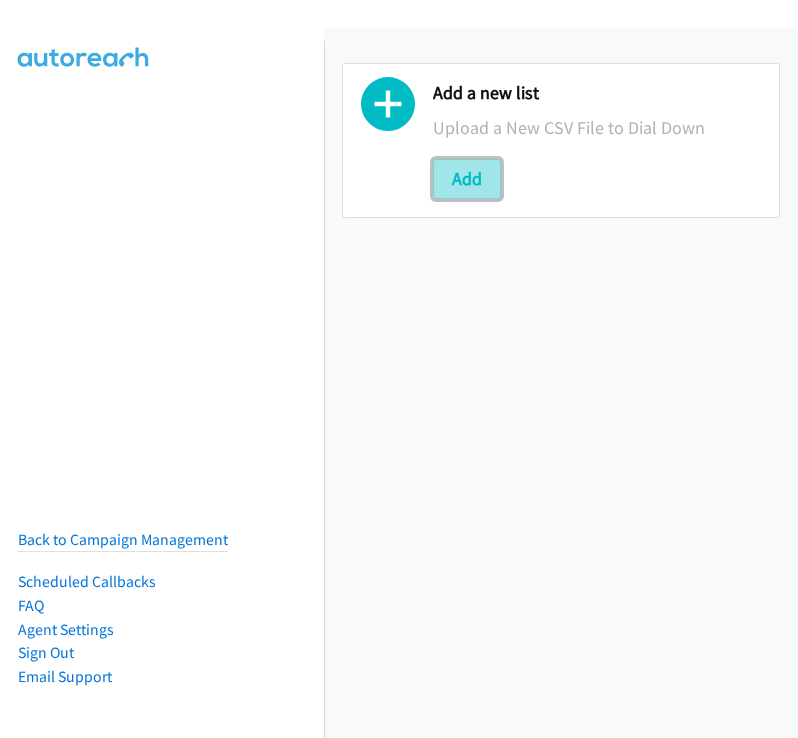 click on "Add" at bounding box center (467, 179) 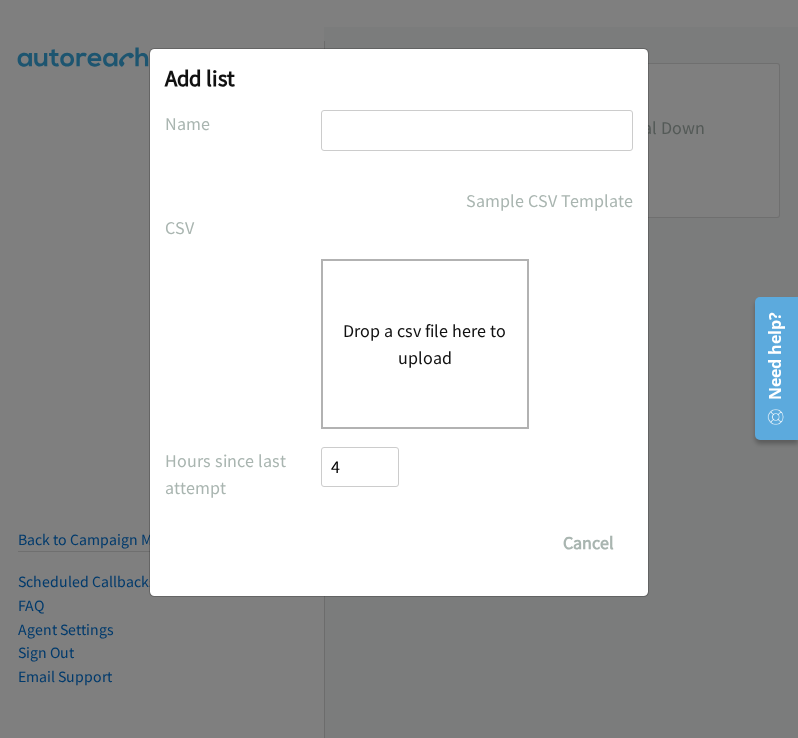 click at bounding box center [477, 130] 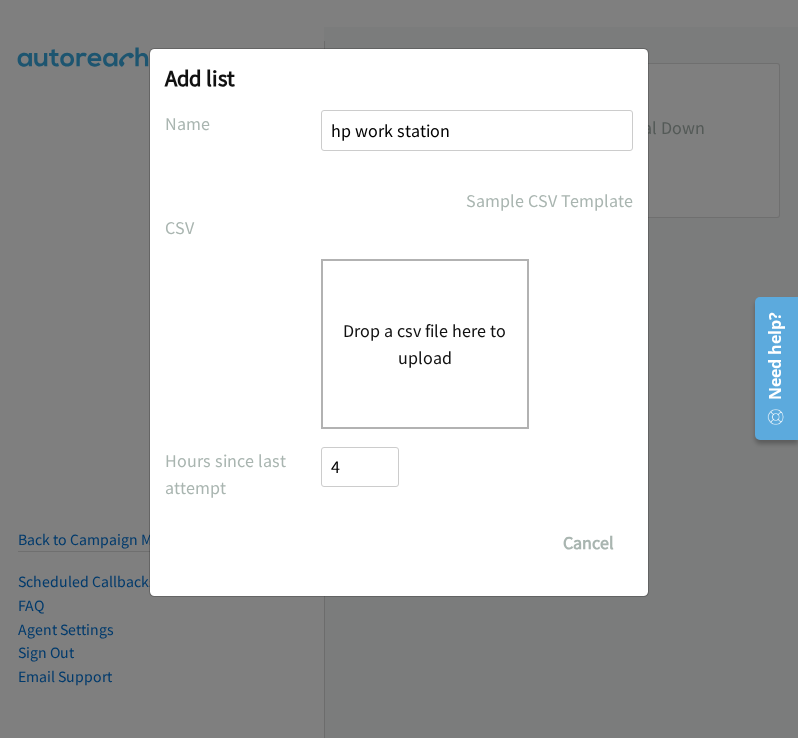 click on "Drop a csv file here to upload" at bounding box center (425, 344) 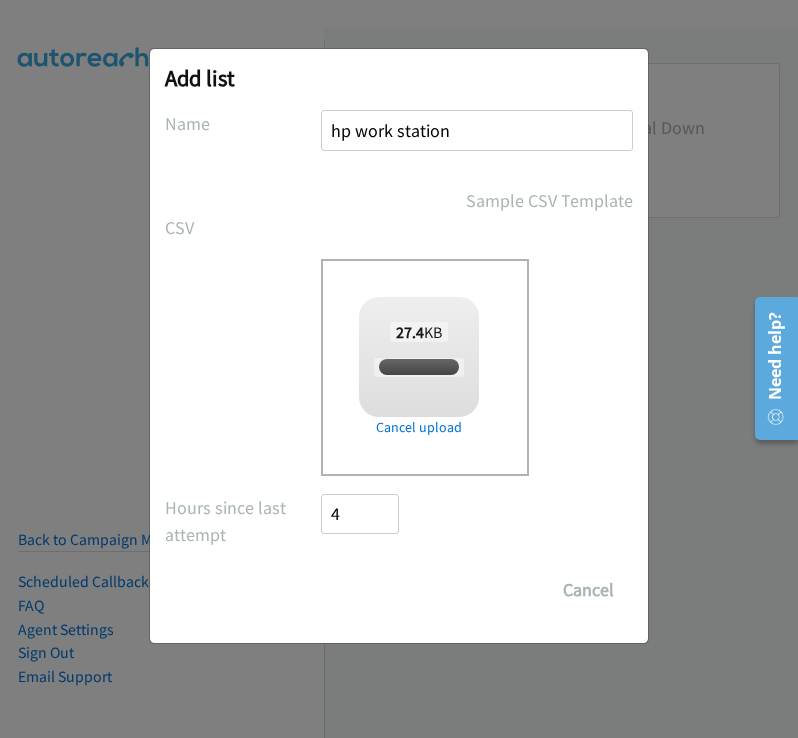 checkbox on "true" 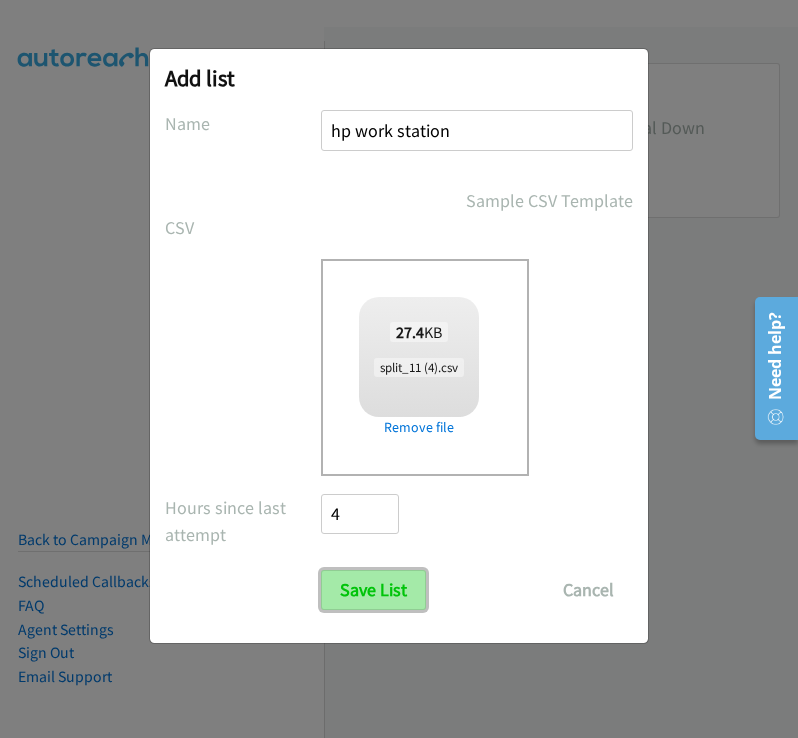 click on "Save List" at bounding box center (373, 590) 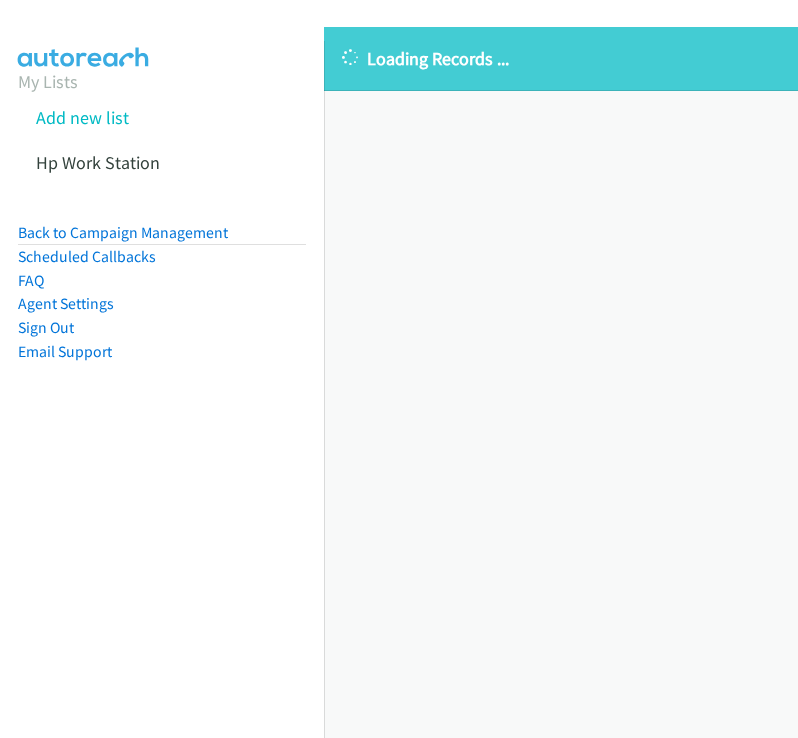 scroll, scrollTop: 0, scrollLeft: 0, axis: both 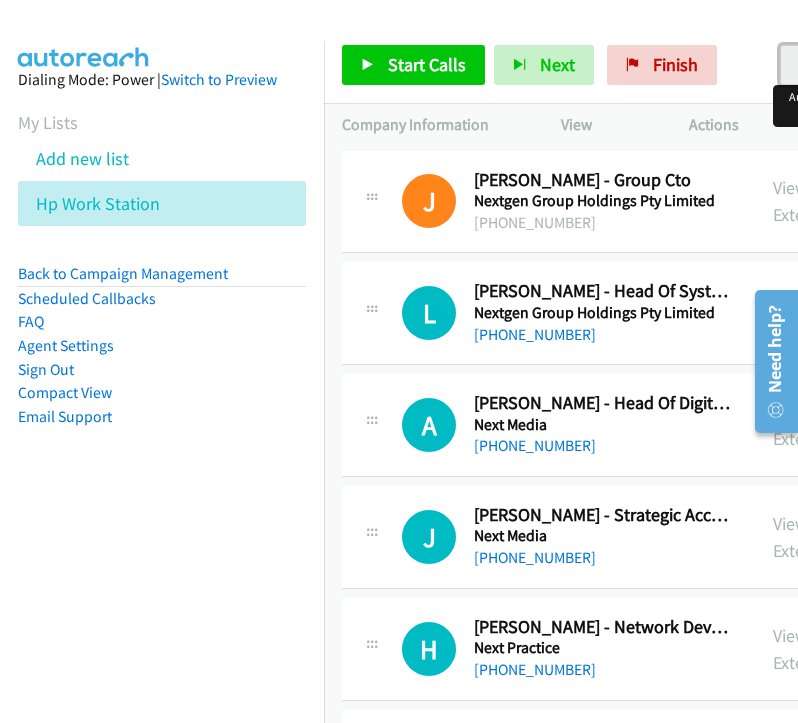click on "AutoTab" at bounding box center (842, 65) 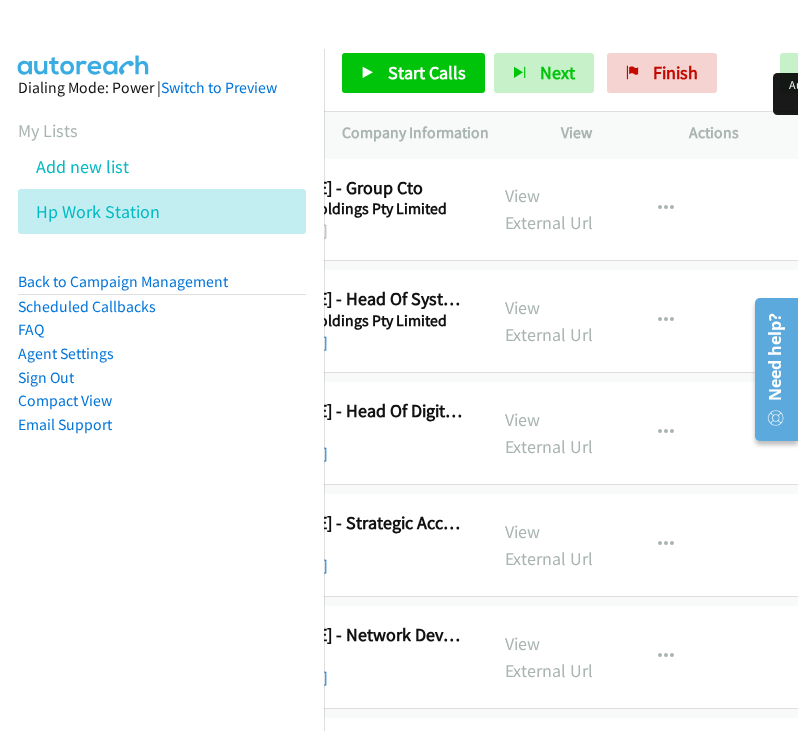 scroll, scrollTop: 0, scrollLeft: 330, axis: horizontal 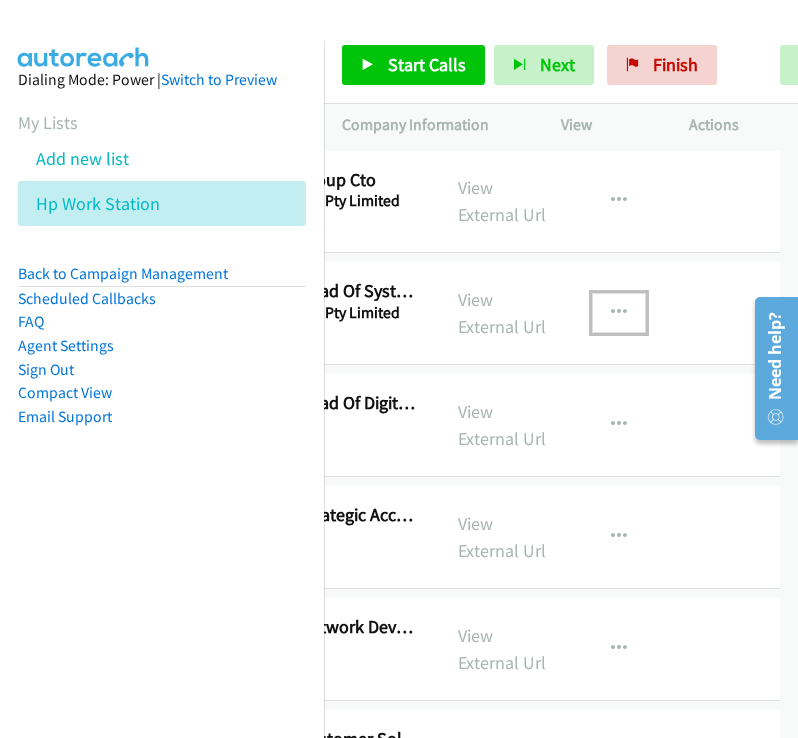 click at bounding box center (619, 313) 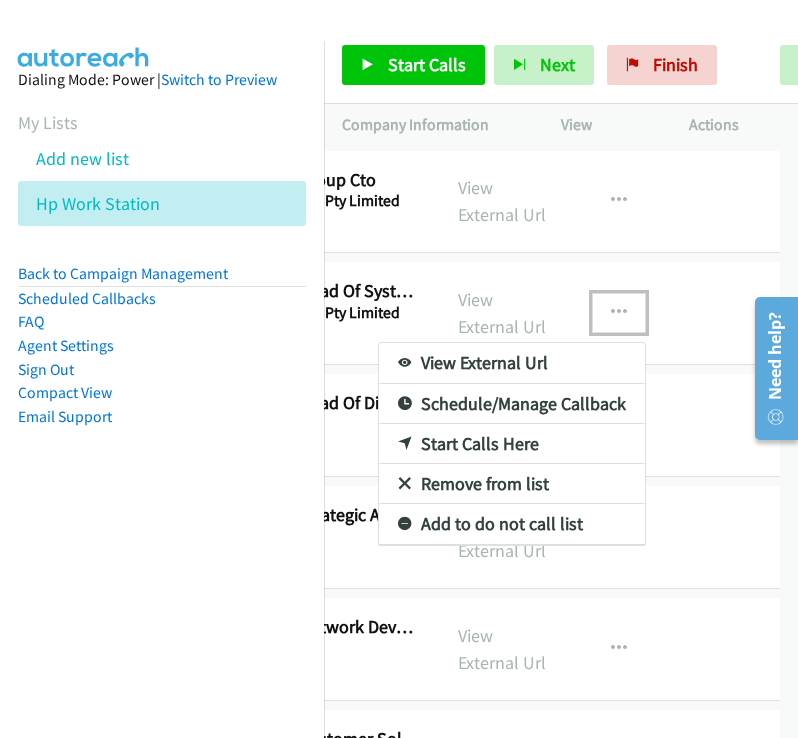 click on "Start Calls Here" at bounding box center [512, 444] 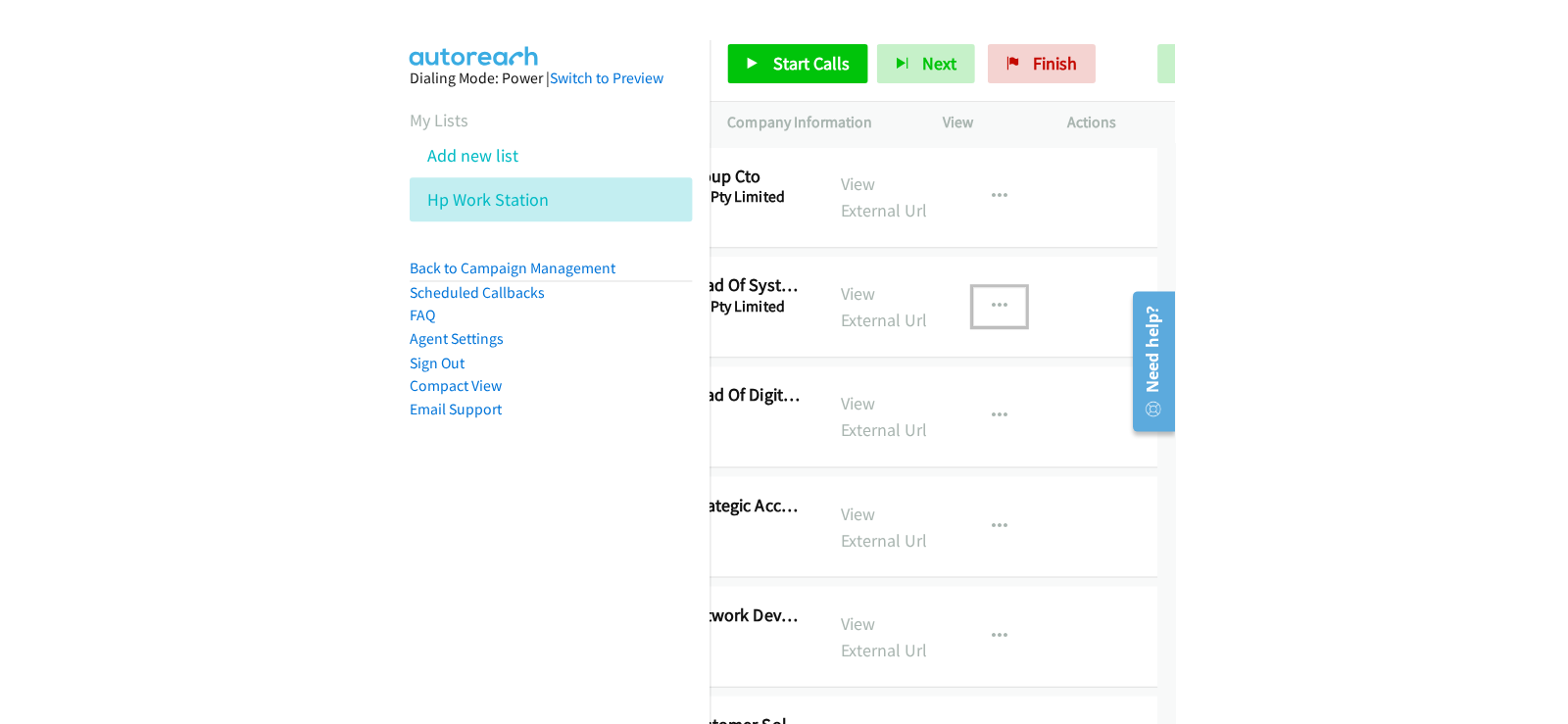 scroll, scrollTop: 0, scrollLeft: 0, axis: both 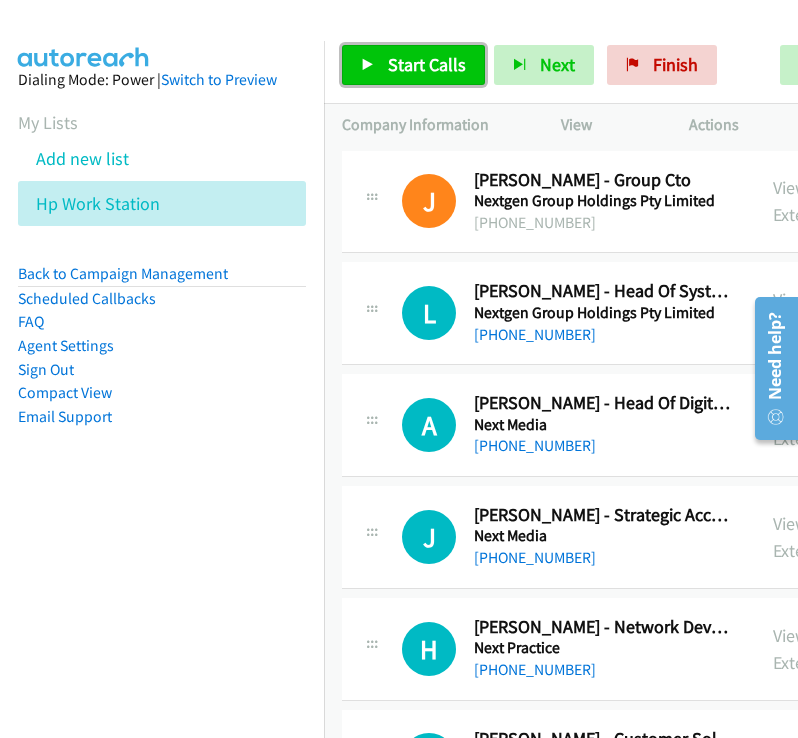 click on "Start Calls" at bounding box center (427, 64) 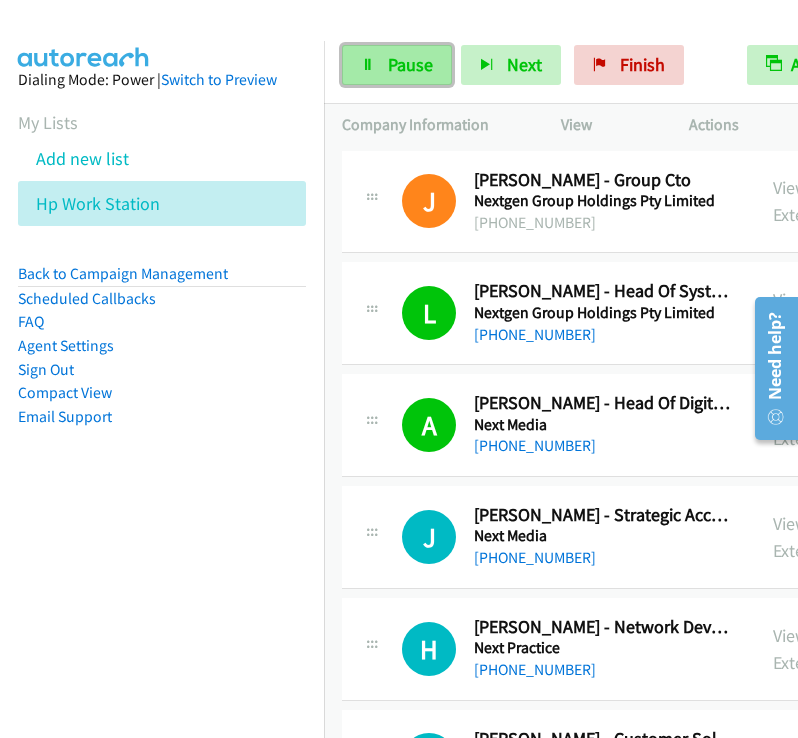 click on "Pause" at bounding box center [410, 64] 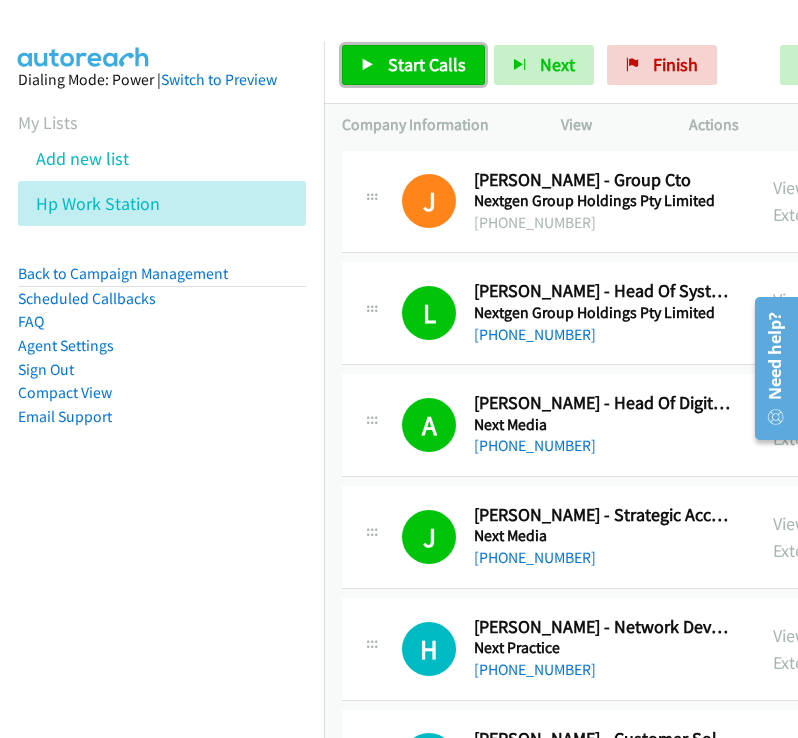 click on "Start Calls" at bounding box center [427, 64] 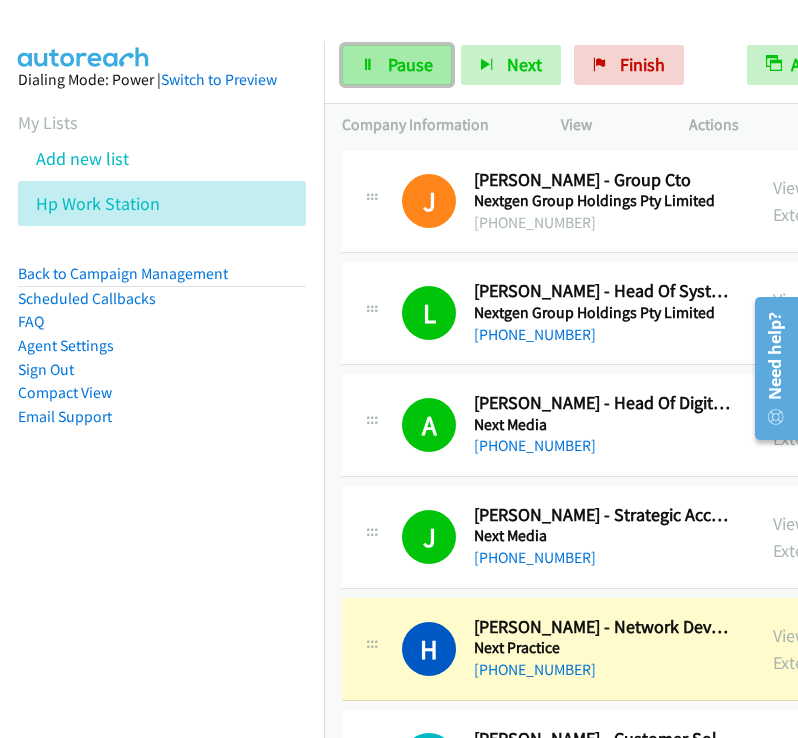 click on "Pause" at bounding box center [397, 65] 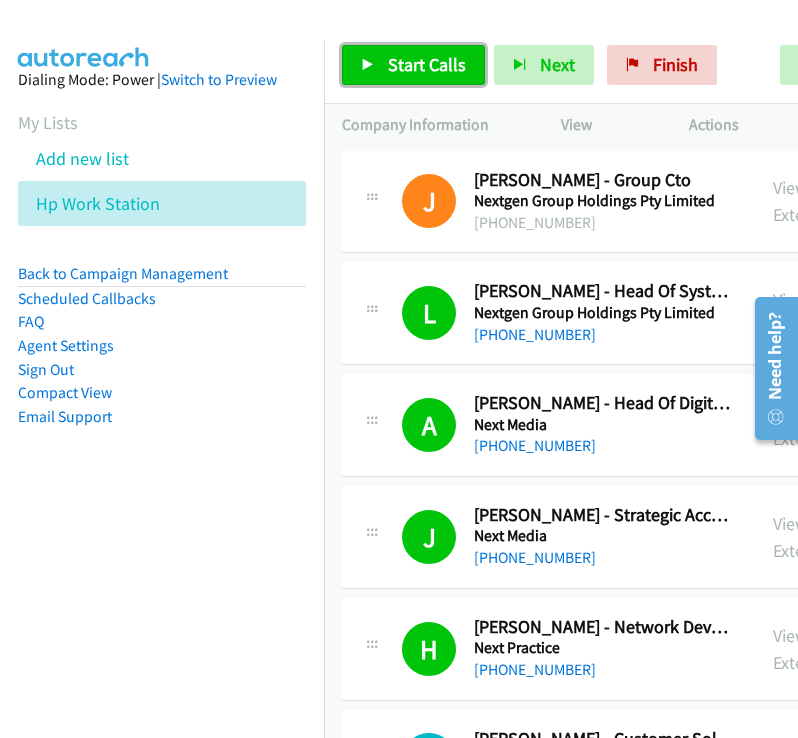 click on "Start Calls" at bounding box center (427, 64) 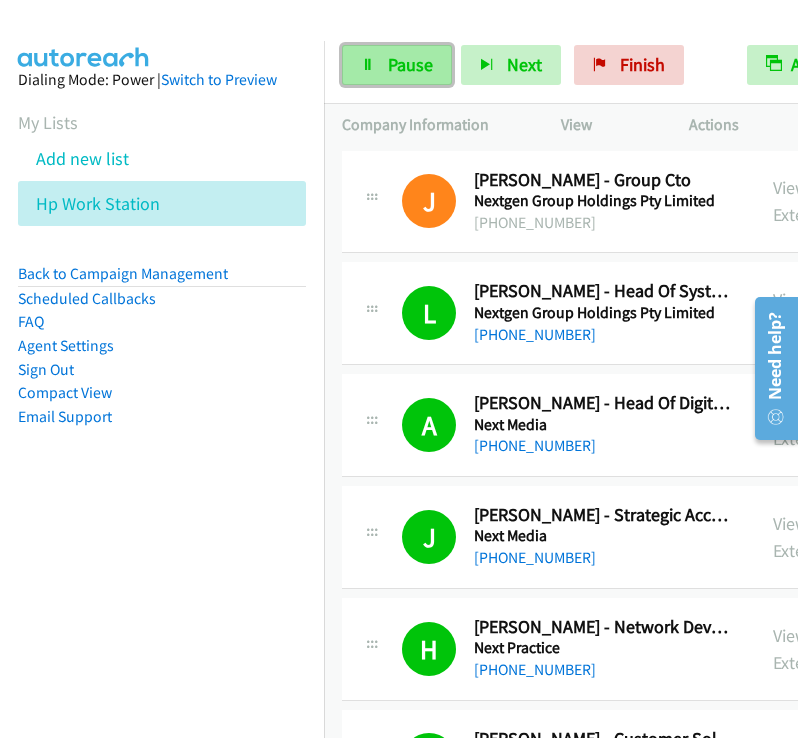 click on "Pause" at bounding box center (397, 65) 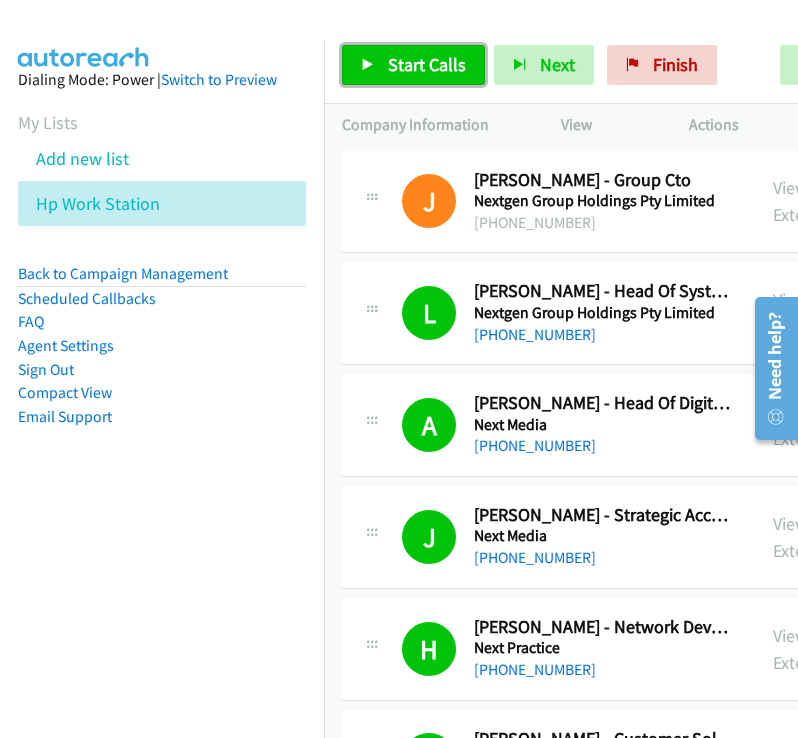 click on "Start Calls" at bounding box center (413, 65) 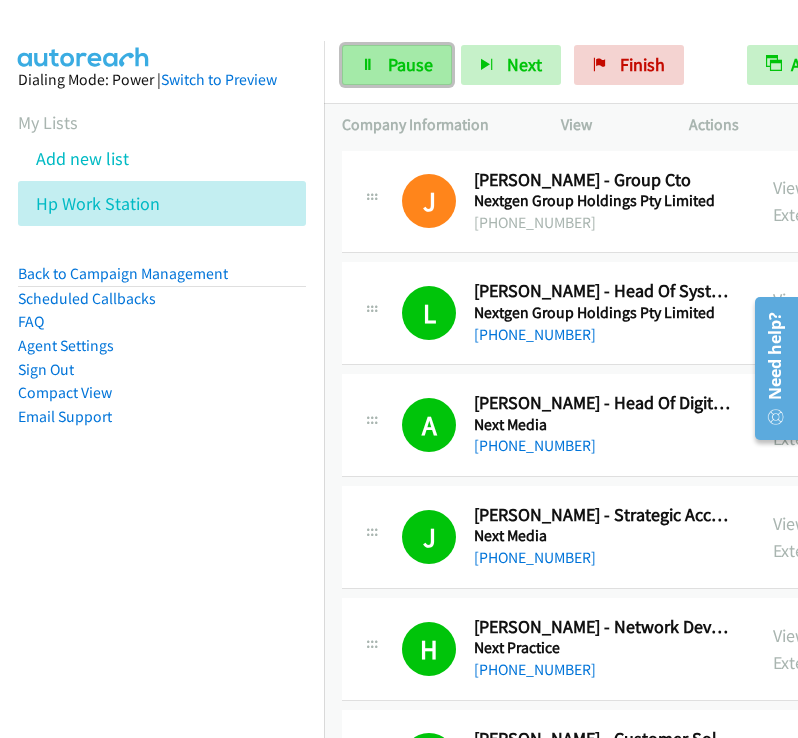 click on "Pause" at bounding box center (397, 65) 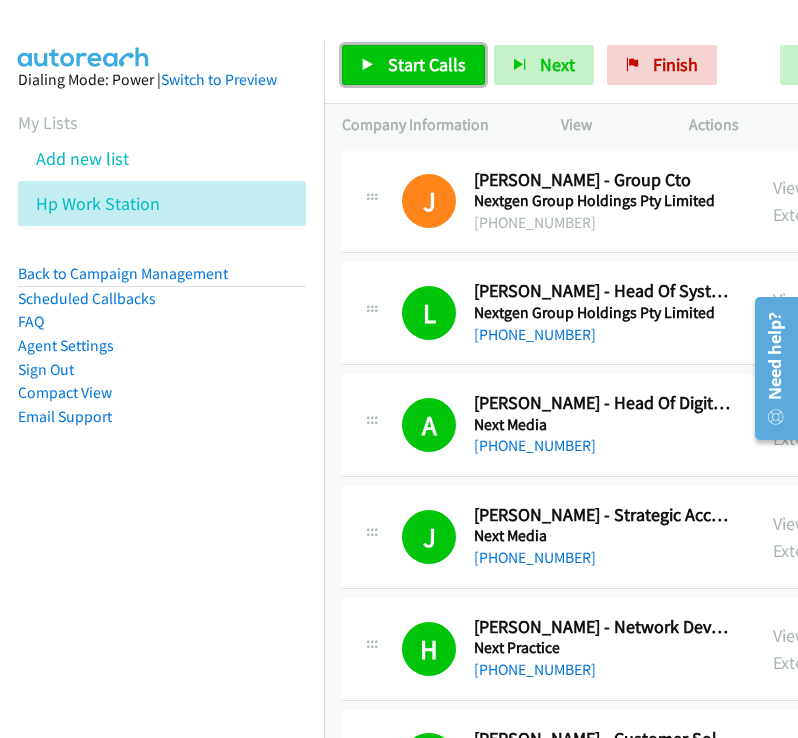 click on "Start Calls" at bounding box center (413, 65) 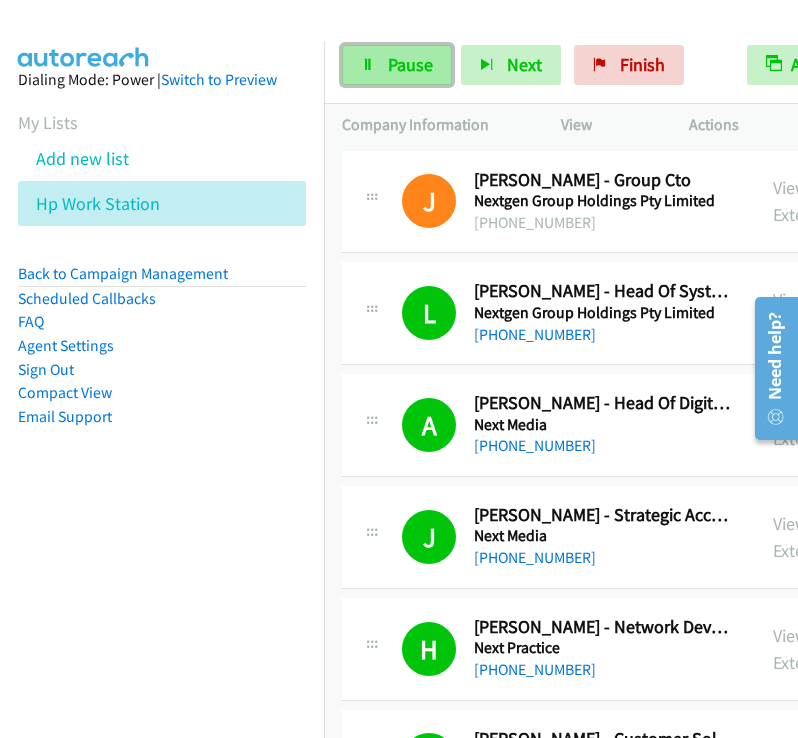 click on "Pause" at bounding box center [410, 64] 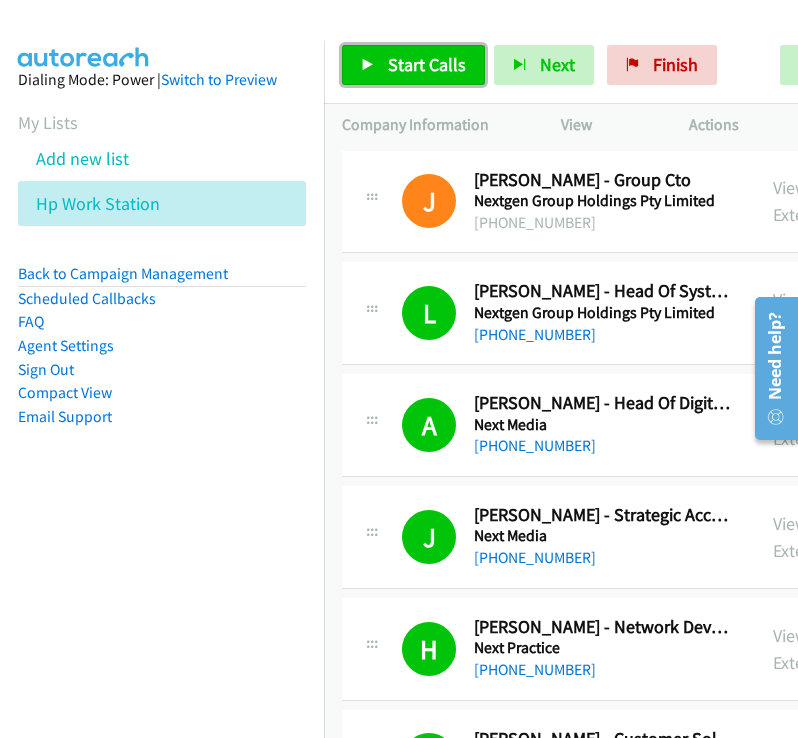 click on "Start Calls" at bounding box center [427, 64] 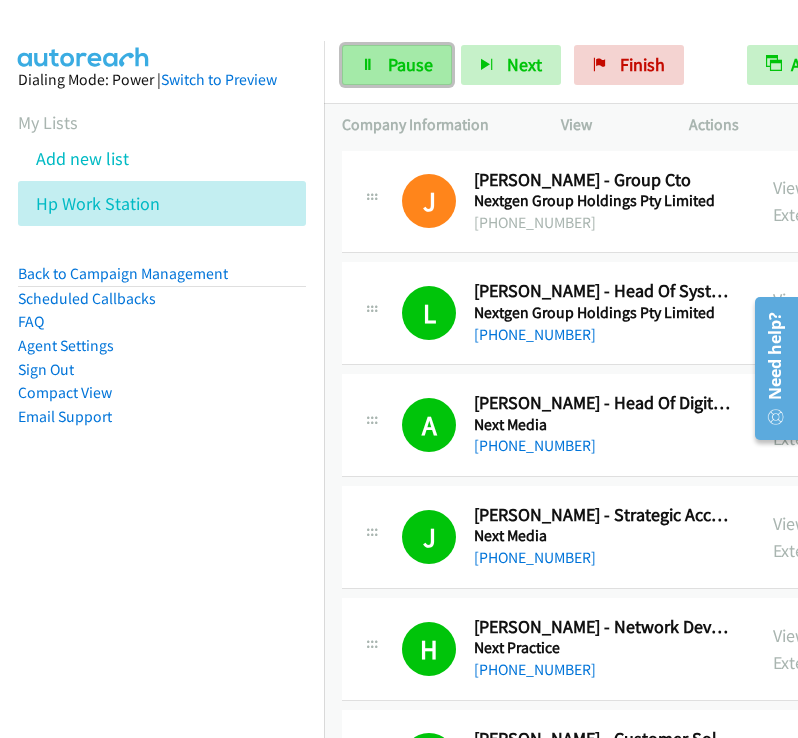 click on "Pause" at bounding box center (410, 64) 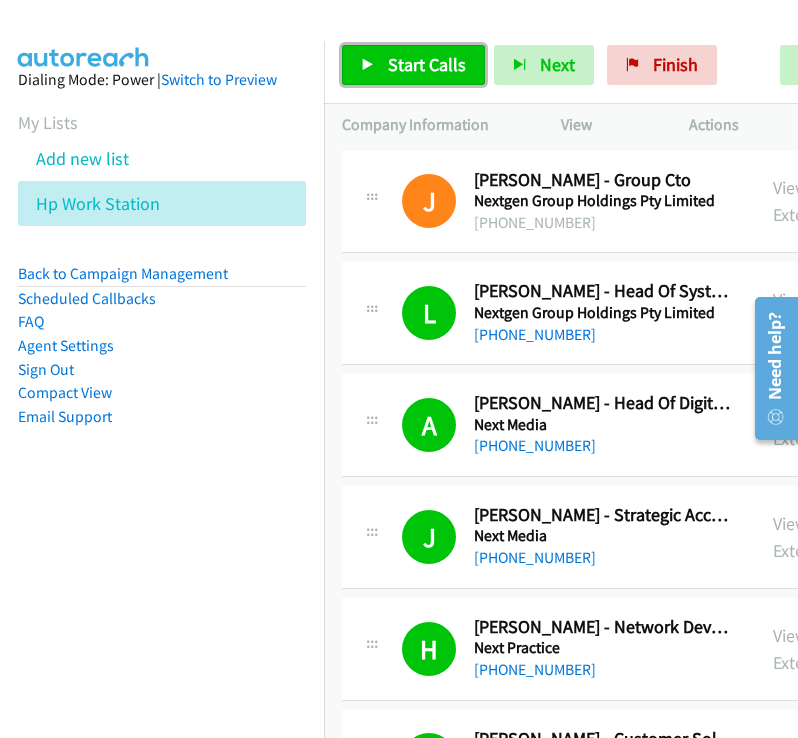 click on "Start Calls" at bounding box center [427, 64] 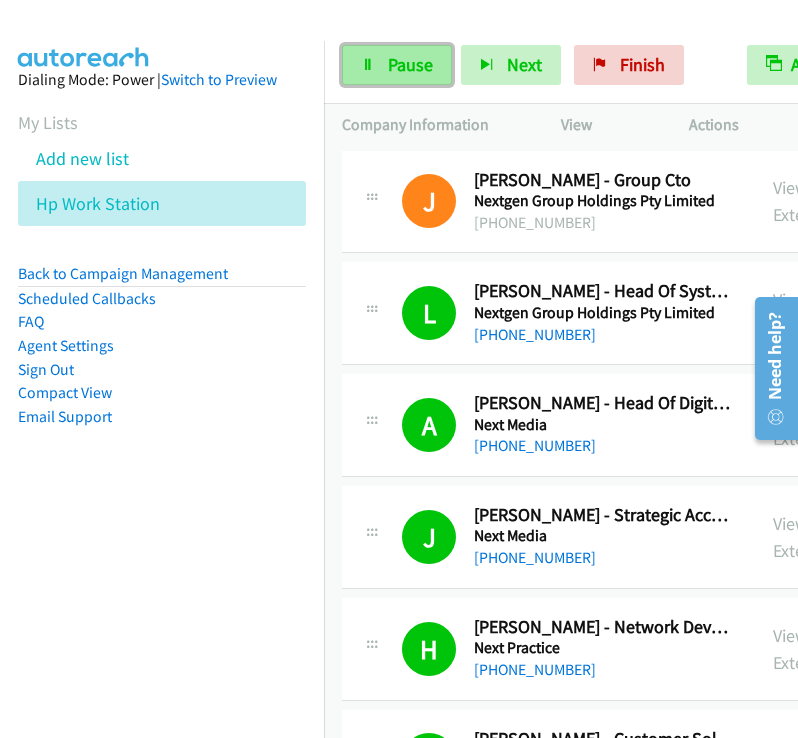 click on "Pause" at bounding box center (410, 64) 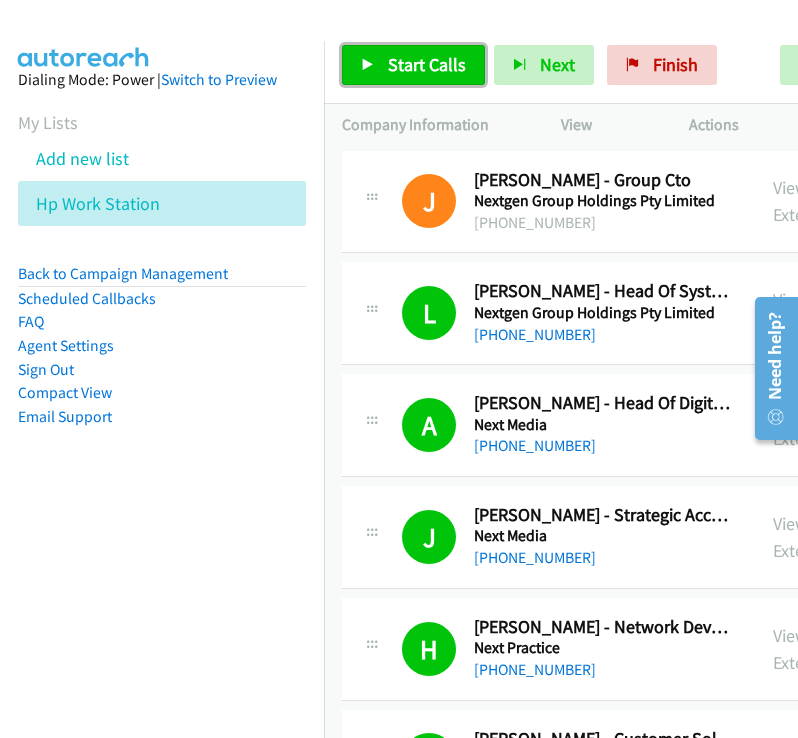 click on "Start Calls" at bounding box center (413, 65) 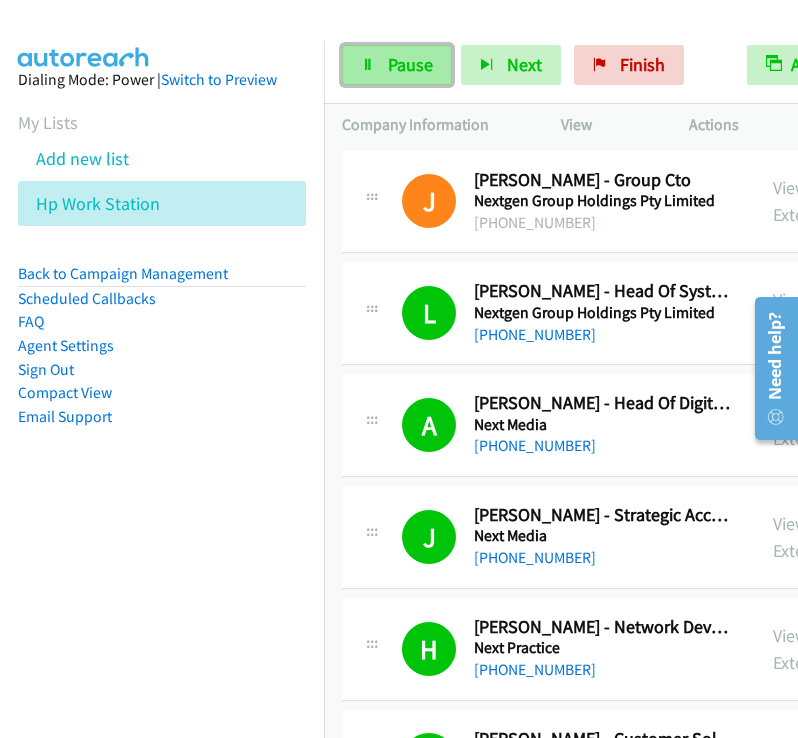 click on "Pause" at bounding box center (397, 65) 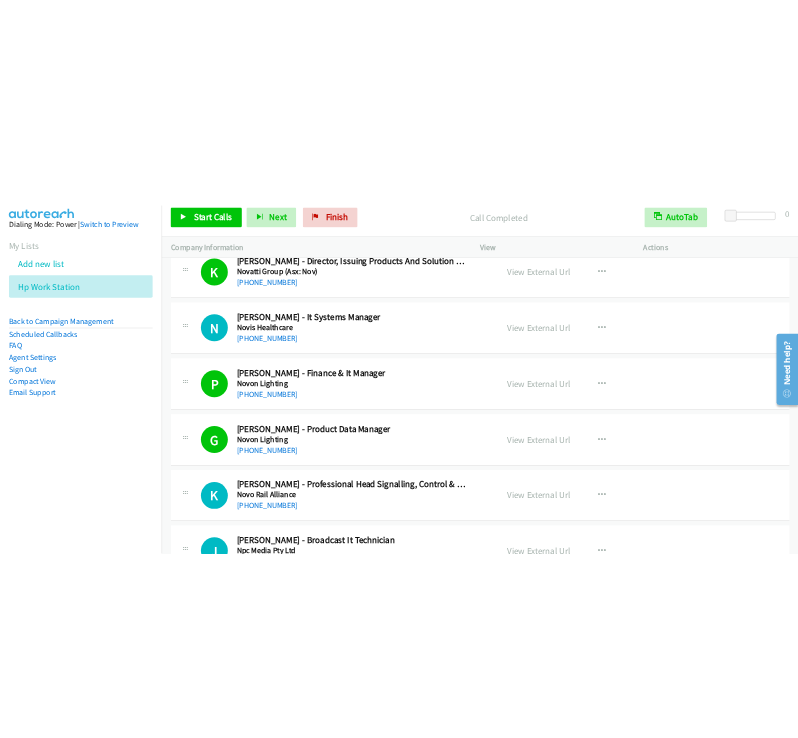 scroll, scrollTop: 3600, scrollLeft: 0, axis: vertical 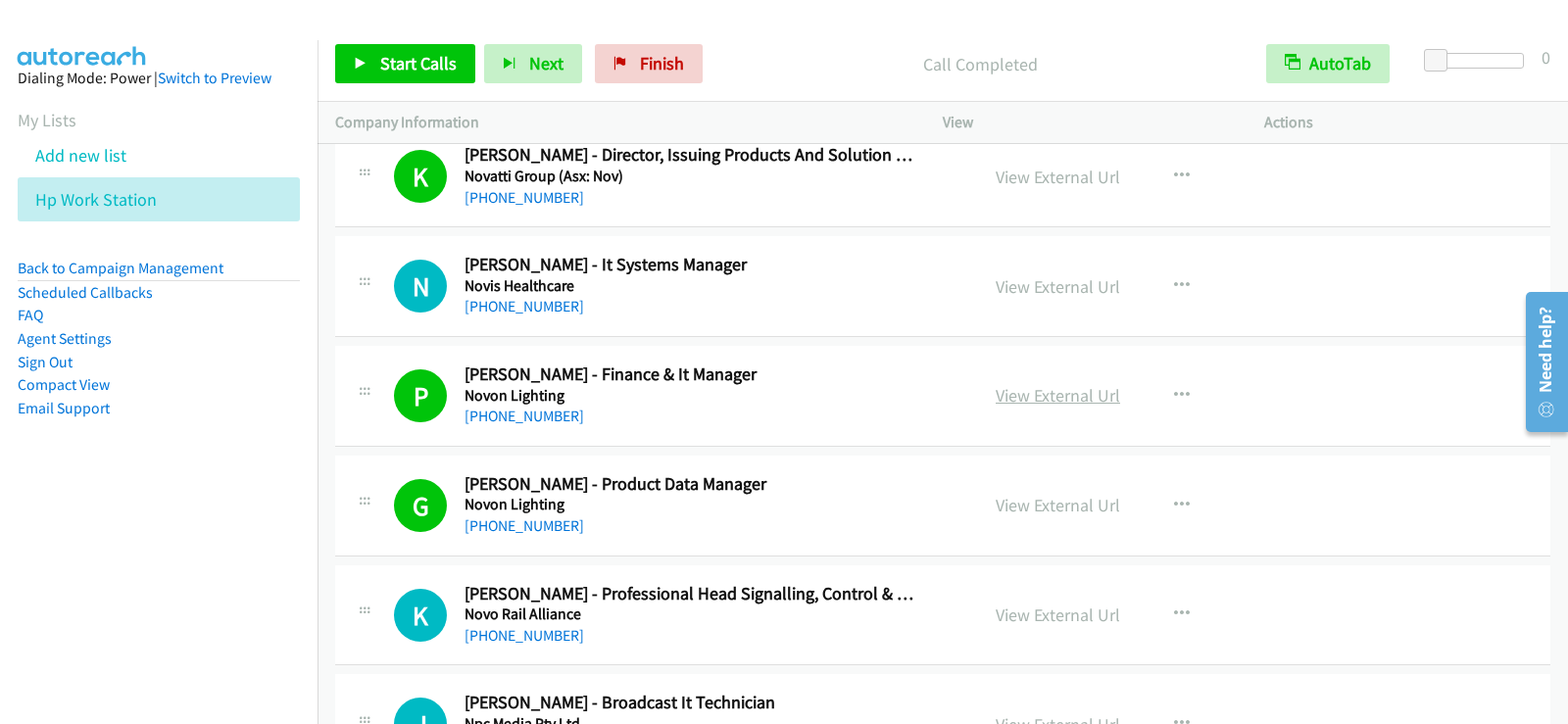 click on "View External Url" at bounding box center [1057, 395] 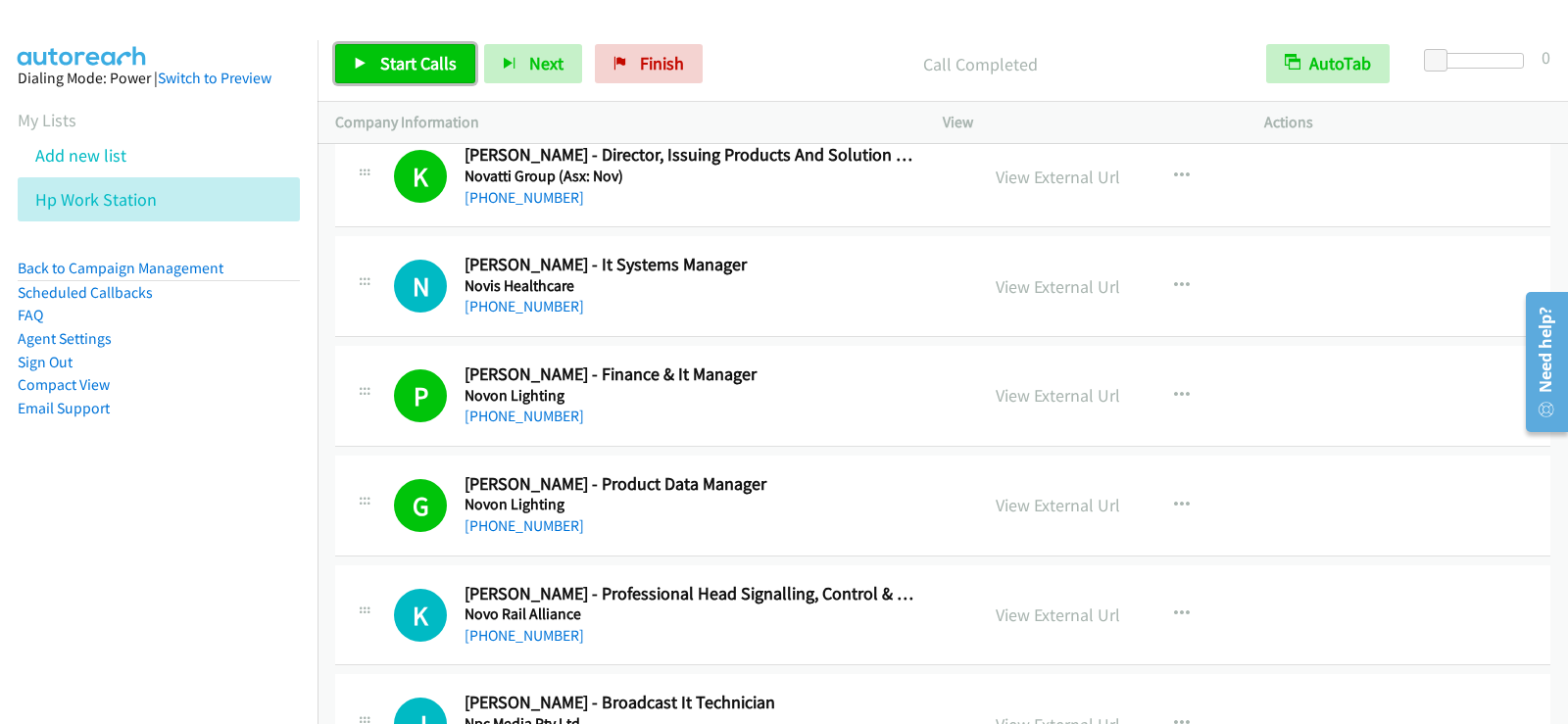 click on "Start Calls" at bounding box center (418, 63) 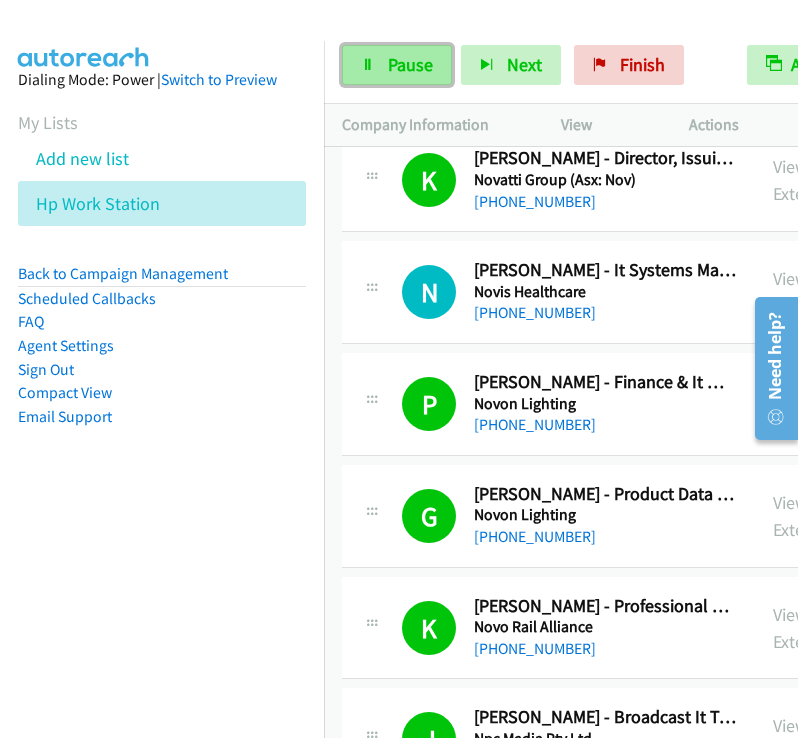 click on "Pause" at bounding box center [397, 65] 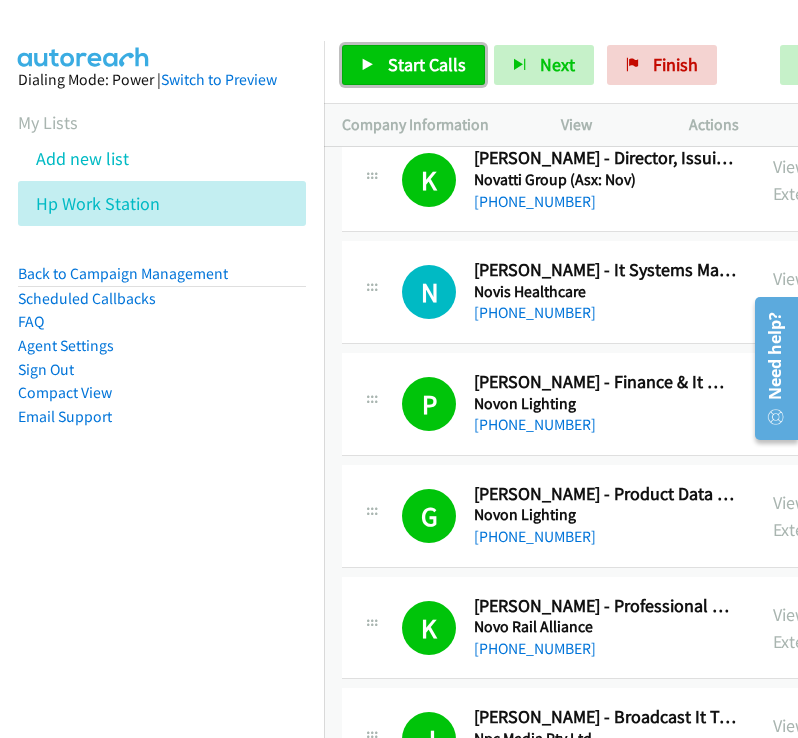 drag, startPoint x: 427, startPoint y: 56, endPoint x: 421, endPoint y: 28, distance: 28.635643 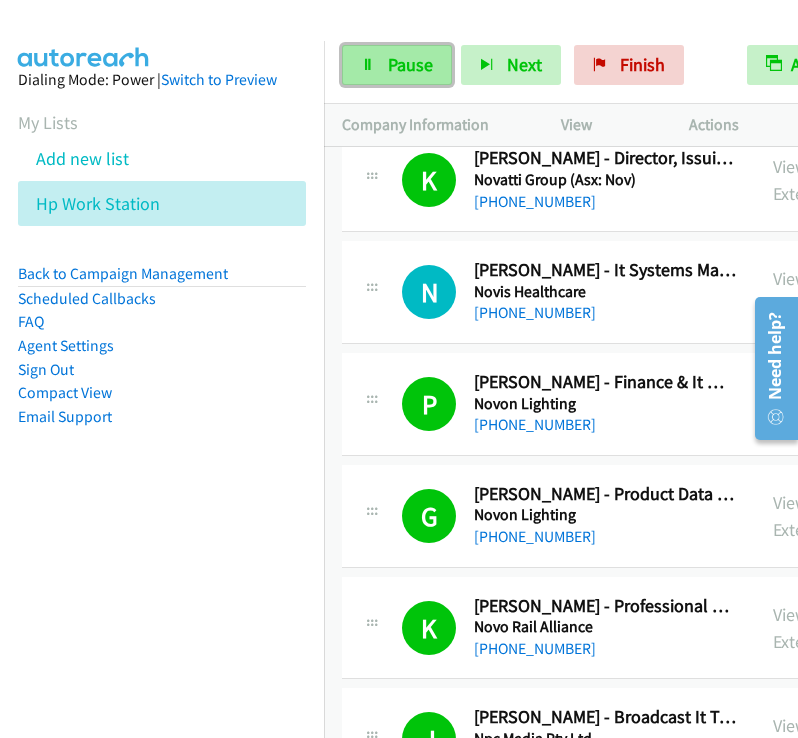 click on "Pause" at bounding box center [410, 64] 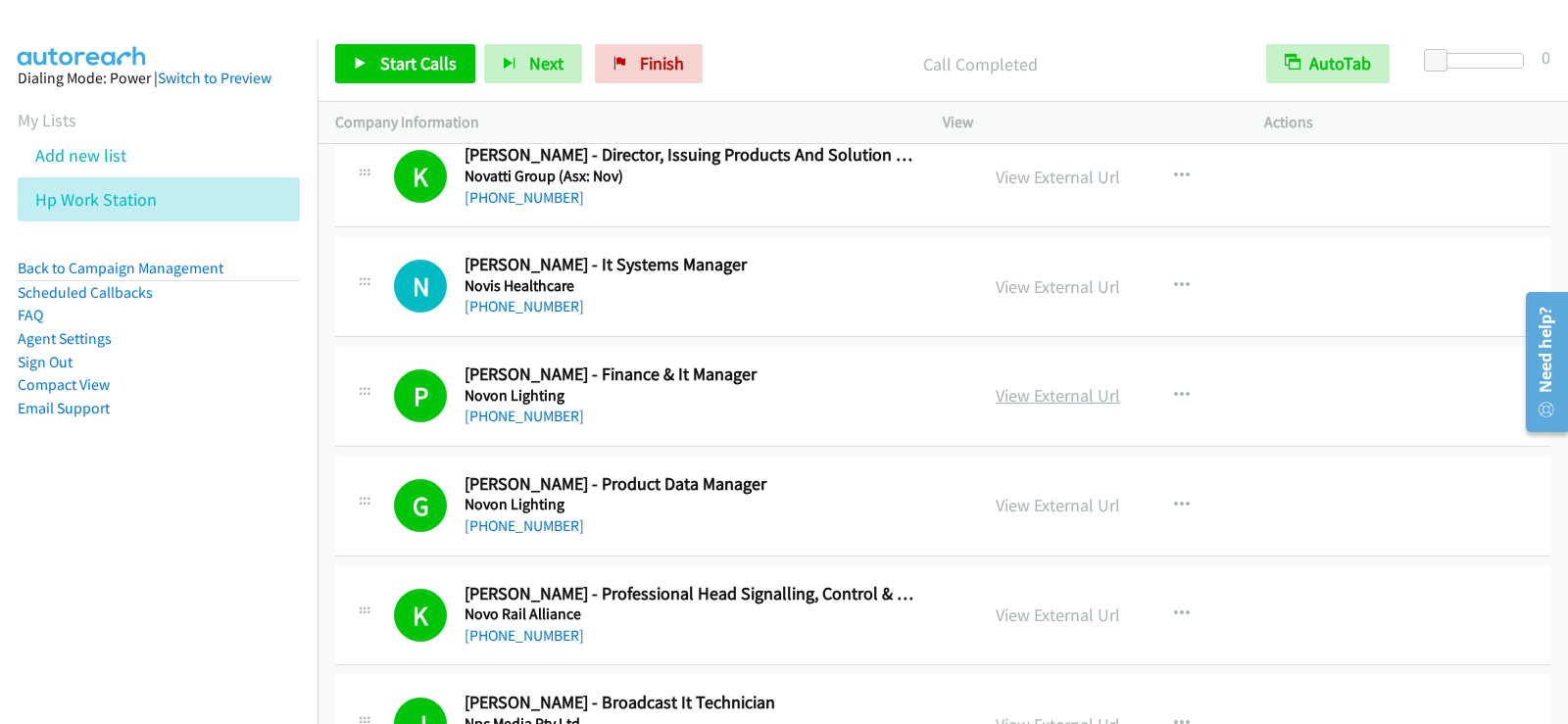click on "View External Url" at bounding box center (1057, 395) 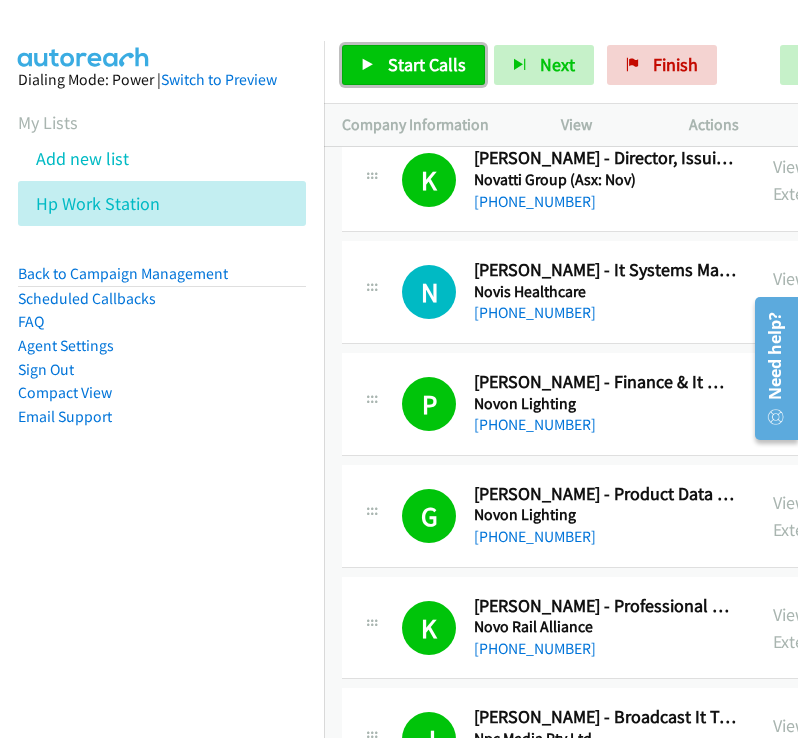 click on "Start Calls" at bounding box center (413, 65) 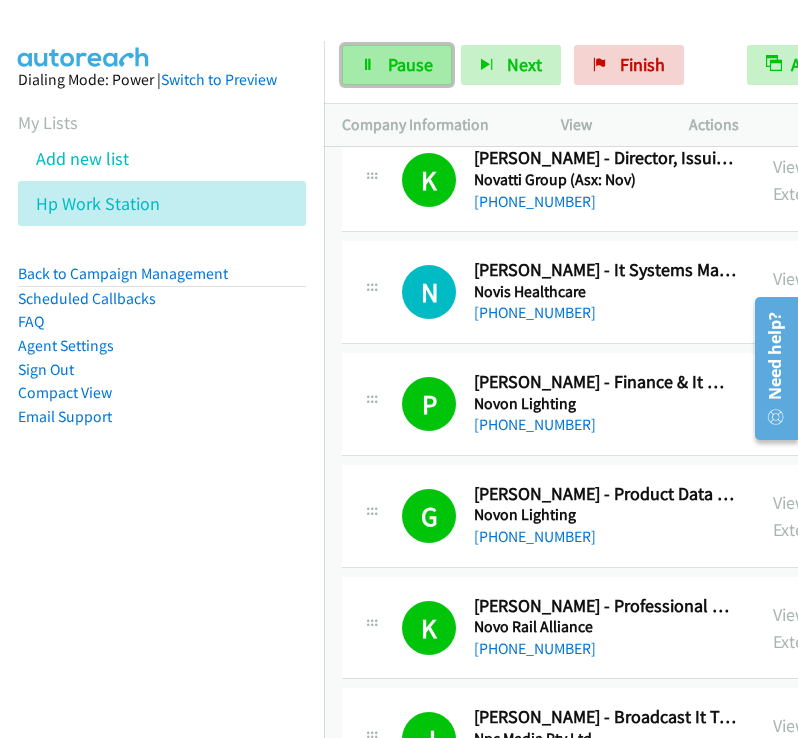 drag, startPoint x: 381, startPoint y: 69, endPoint x: 354, endPoint y: 77, distance: 28.160255 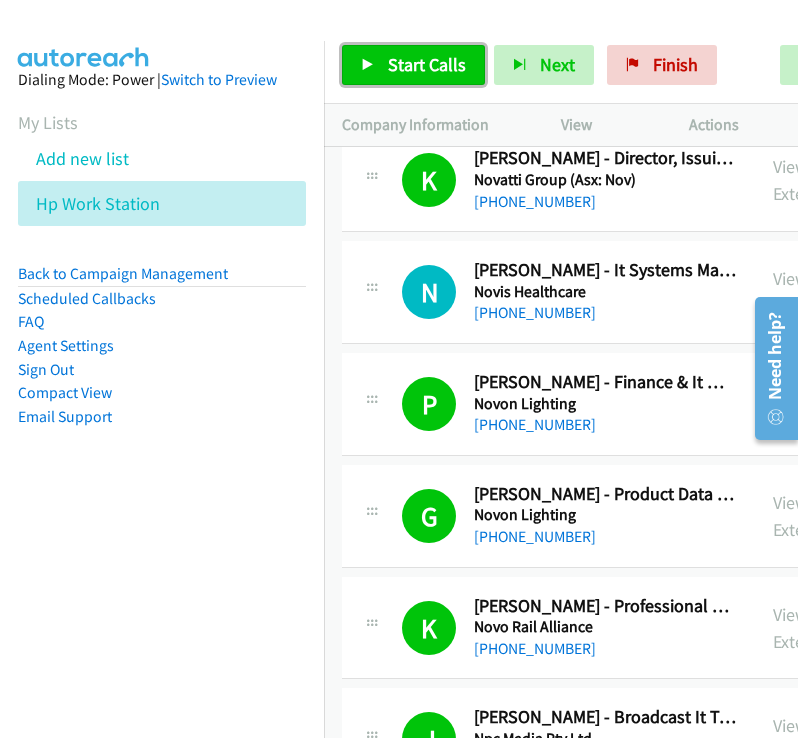 click at bounding box center [368, 66] 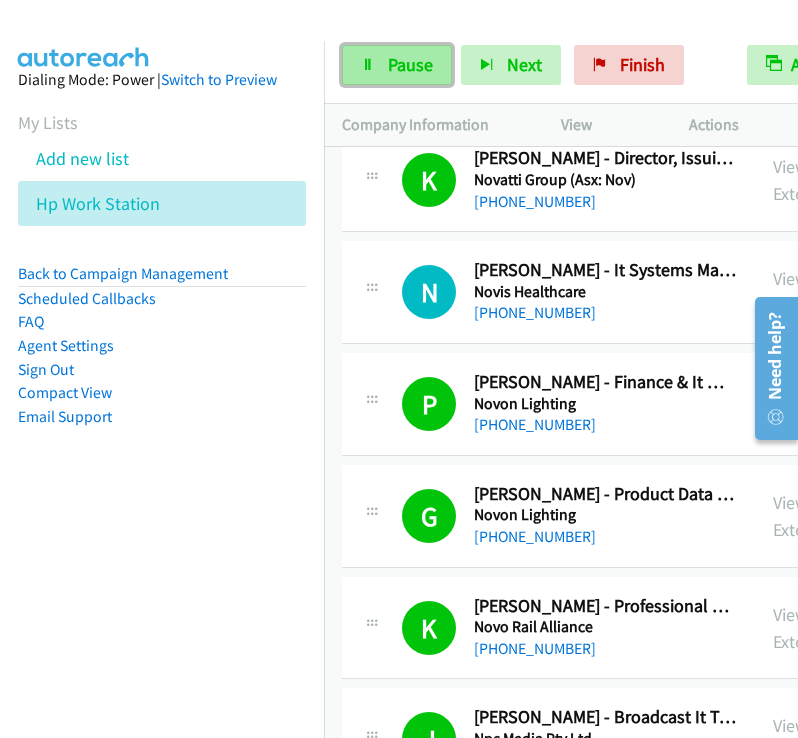 click on "Pause" at bounding box center (397, 65) 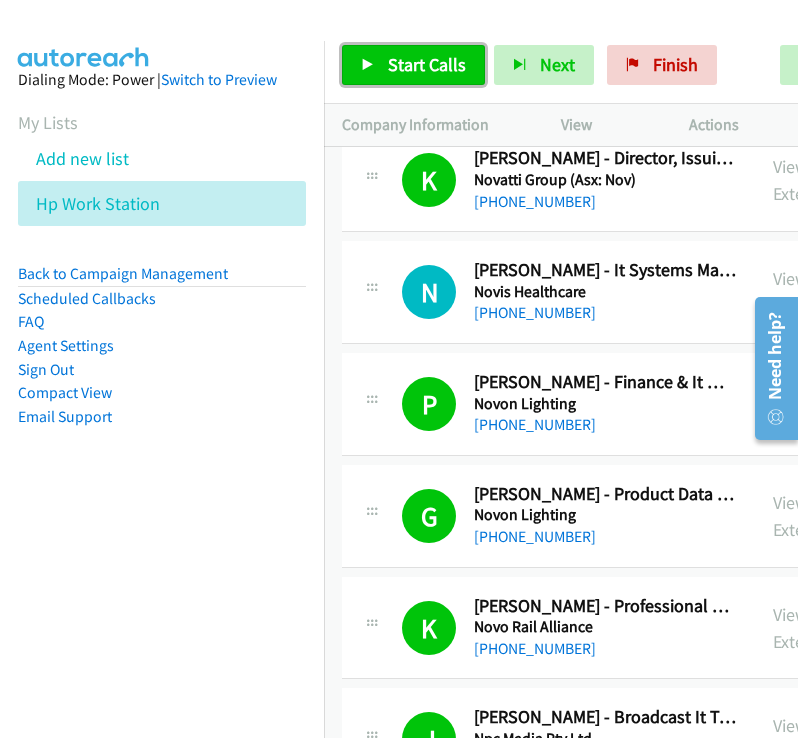 click on "Start Calls" at bounding box center (427, 64) 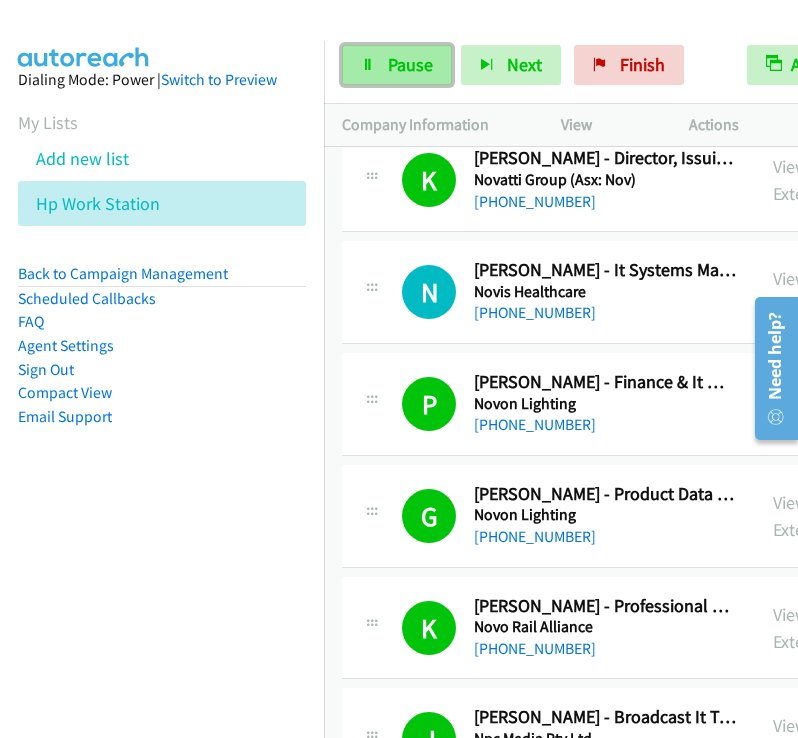 click on "Pause" at bounding box center [397, 65] 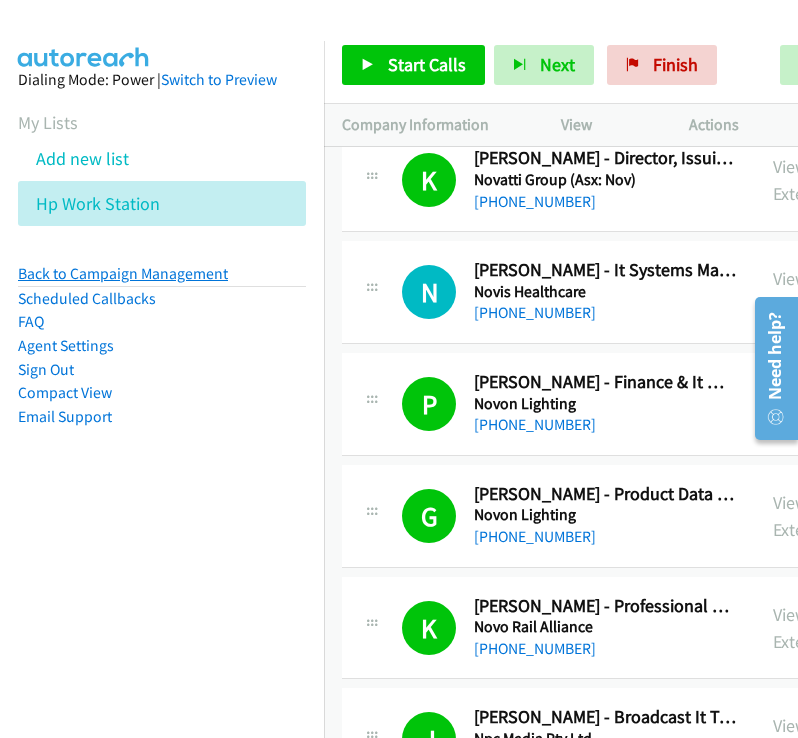 click on "Back to Campaign Management" at bounding box center (123, 273) 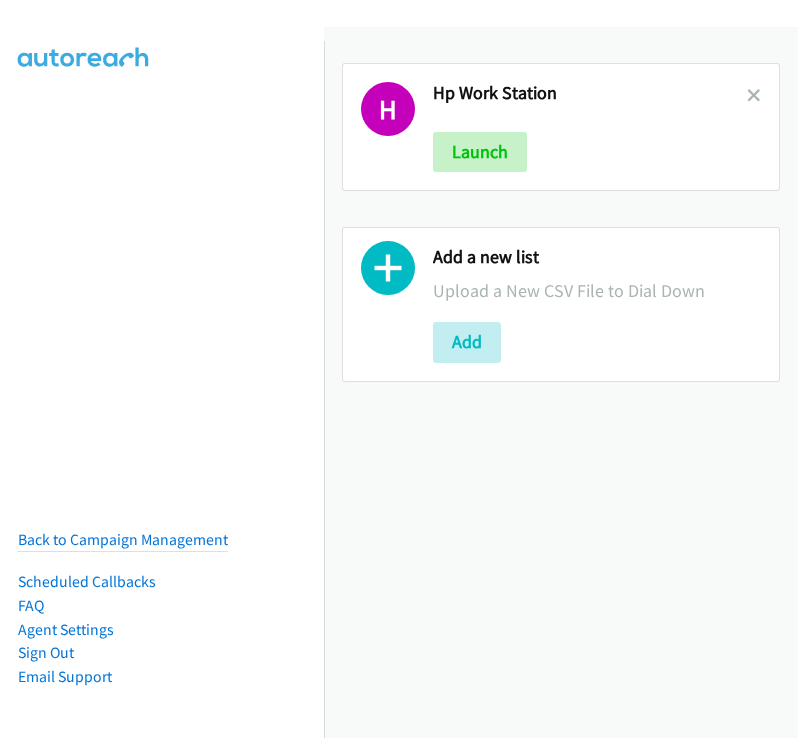 scroll, scrollTop: 0, scrollLeft: 0, axis: both 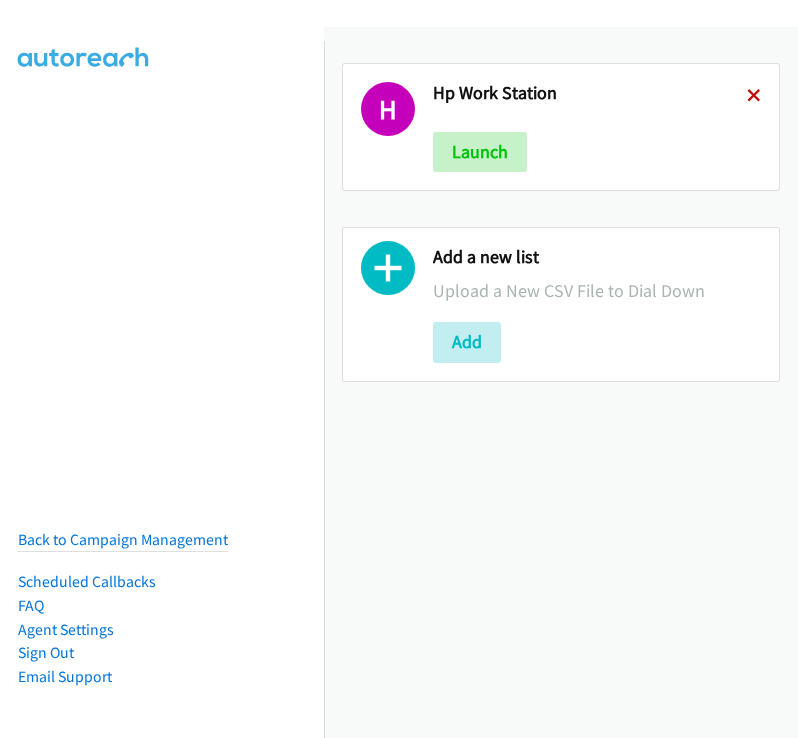 click at bounding box center (754, 97) 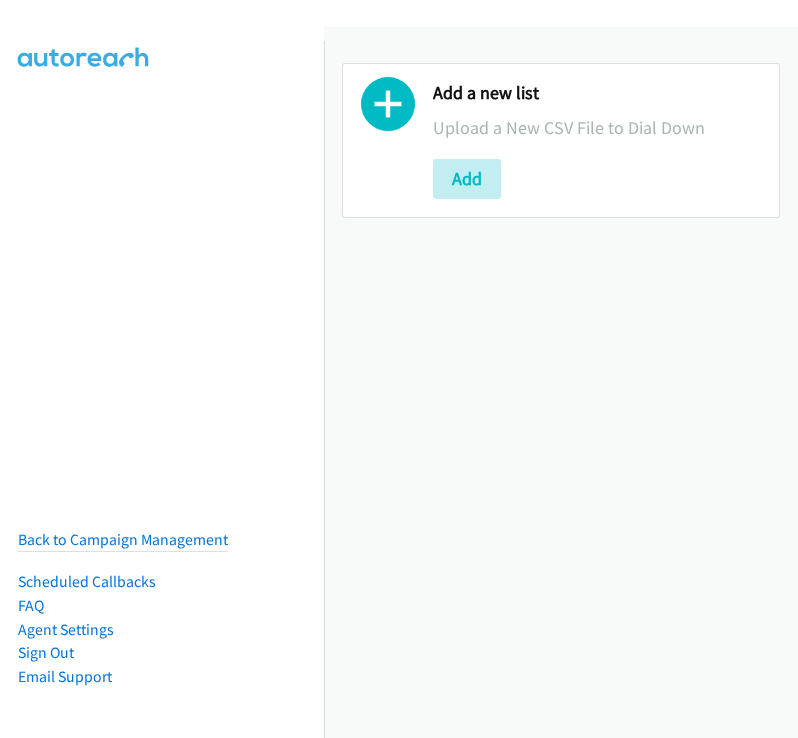 scroll, scrollTop: 0, scrollLeft: 0, axis: both 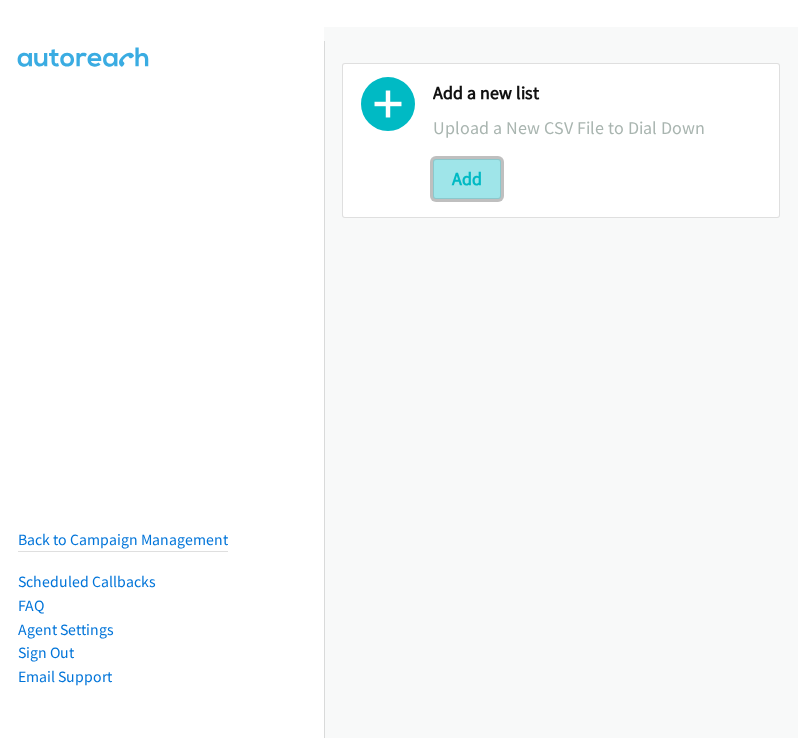 click on "Add" at bounding box center (467, 179) 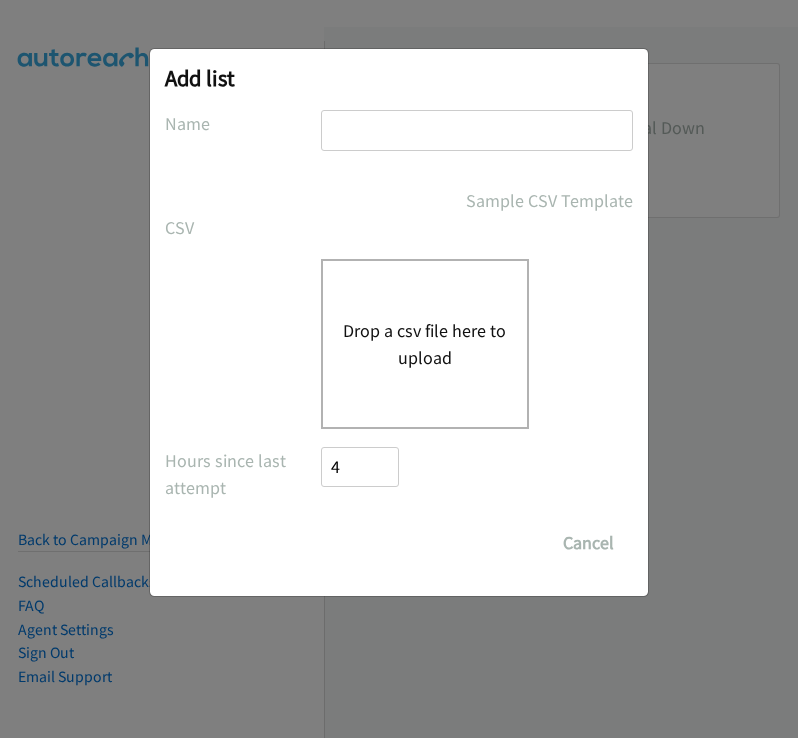 click at bounding box center (477, 130) 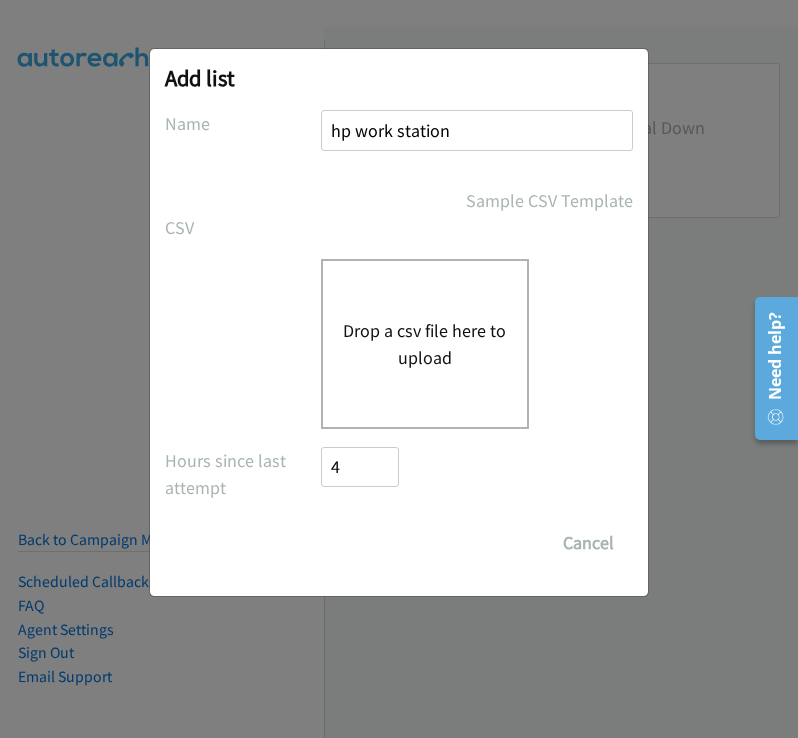 click on "Drop a csv file here to upload" at bounding box center (425, 344) 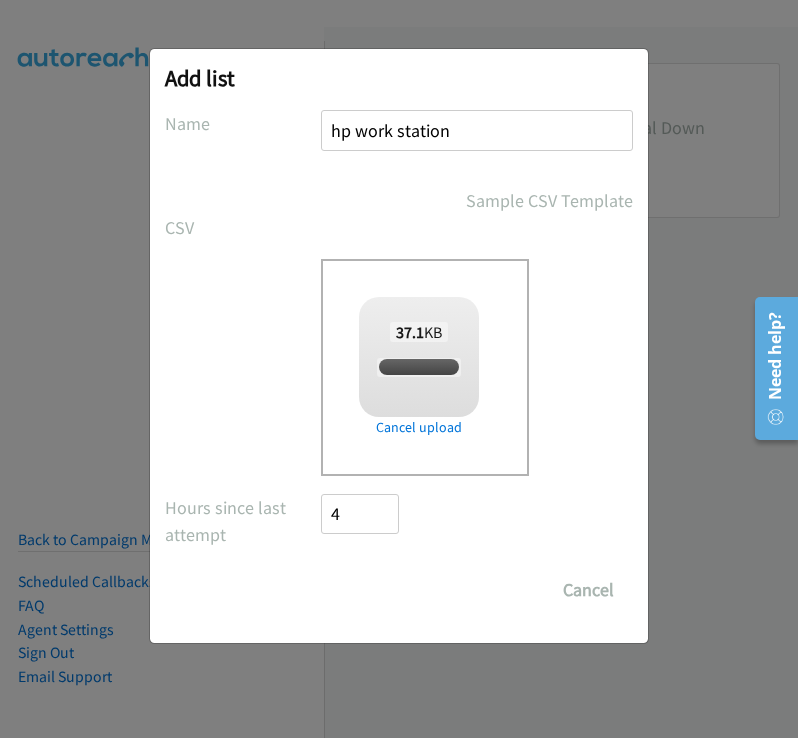 checkbox on "true" 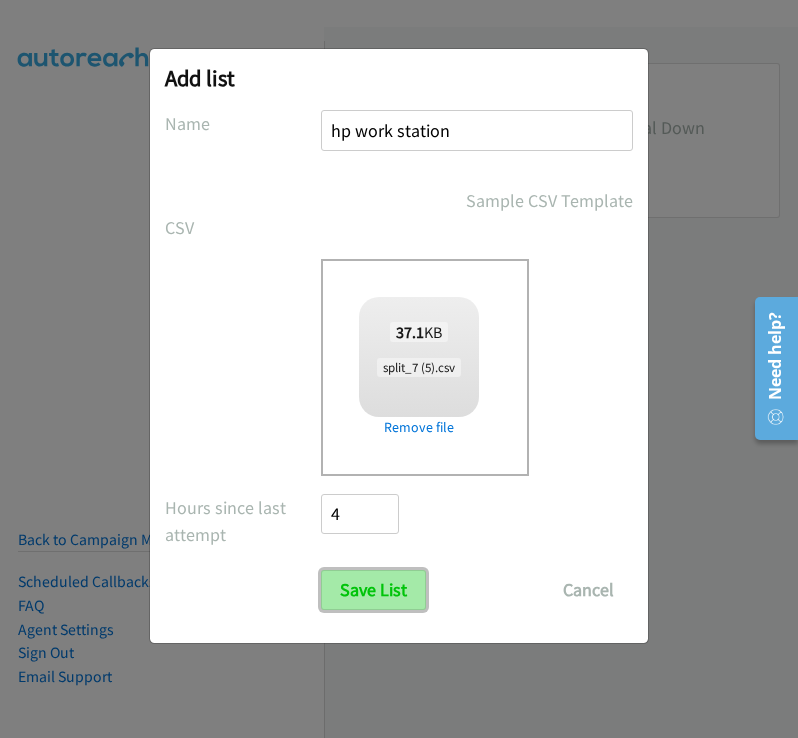 click on "Save List" at bounding box center [373, 590] 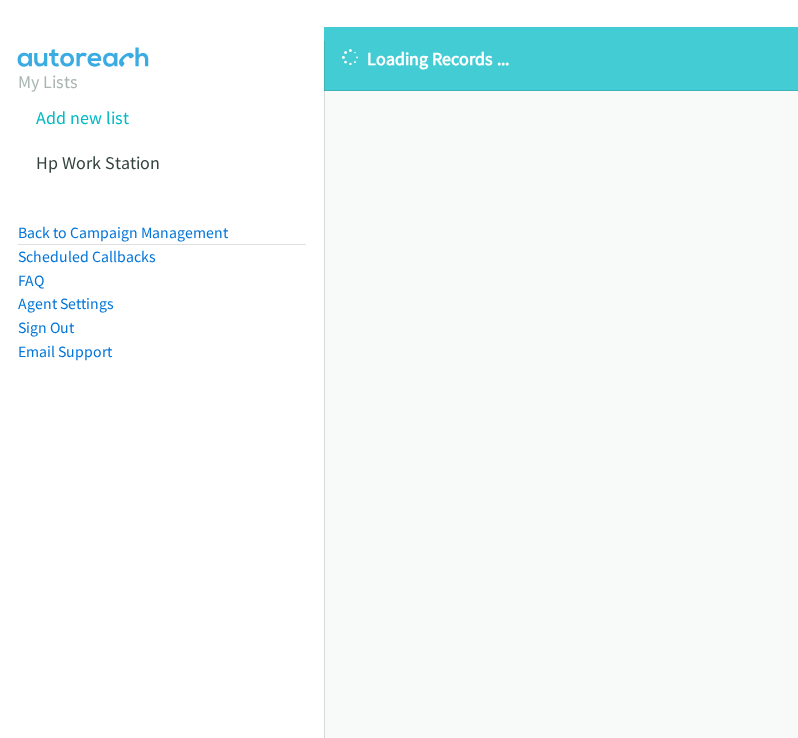 scroll, scrollTop: 0, scrollLeft: 0, axis: both 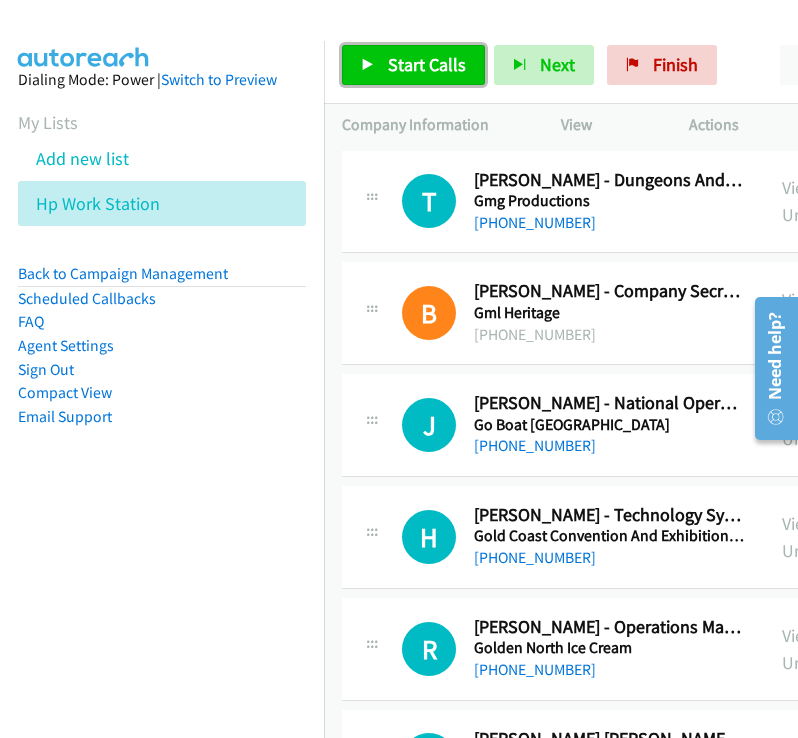 click on "Start Calls" at bounding box center (427, 64) 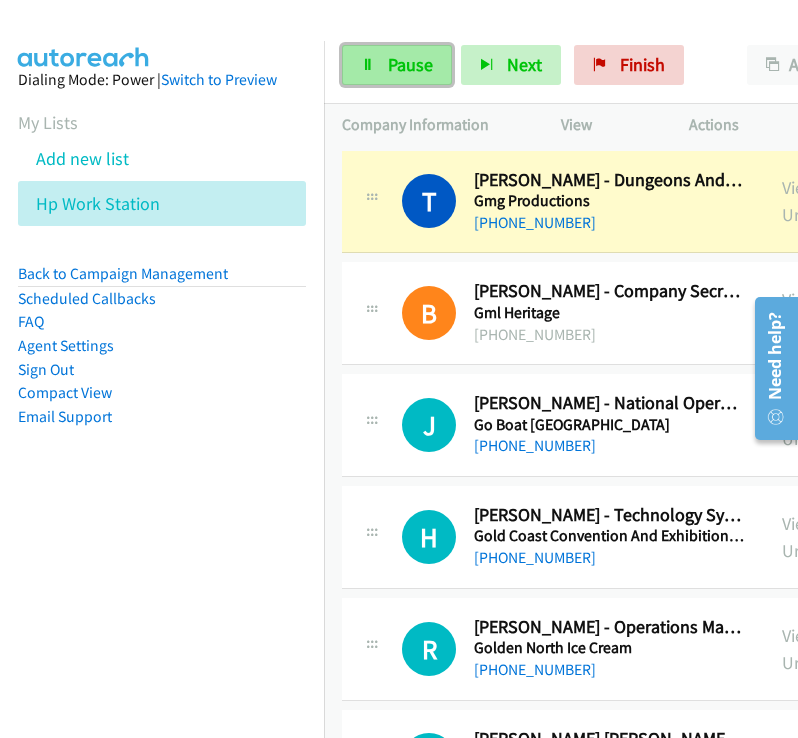 click on "Pause" at bounding box center (410, 64) 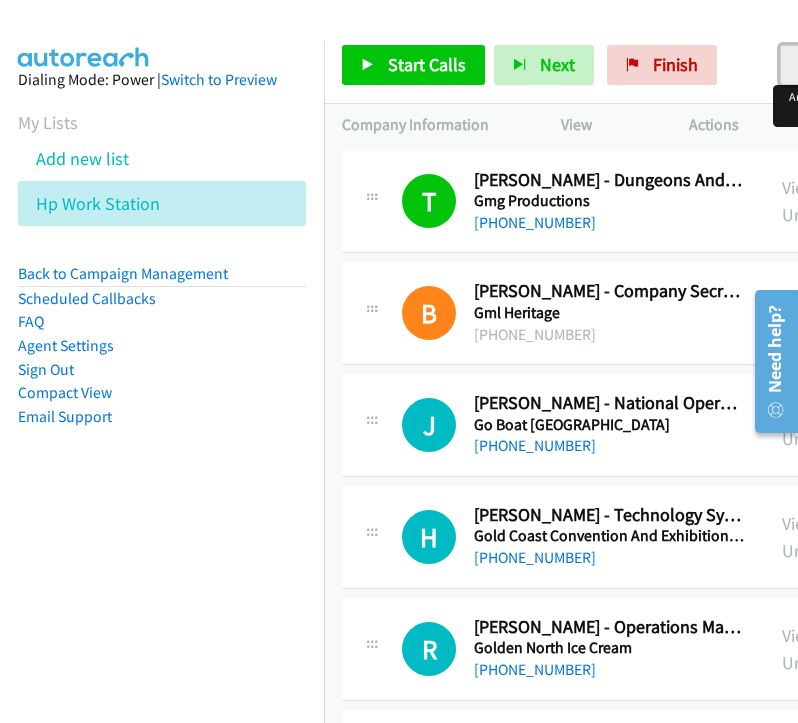 click on "AutoTab" at bounding box center [842, 65] 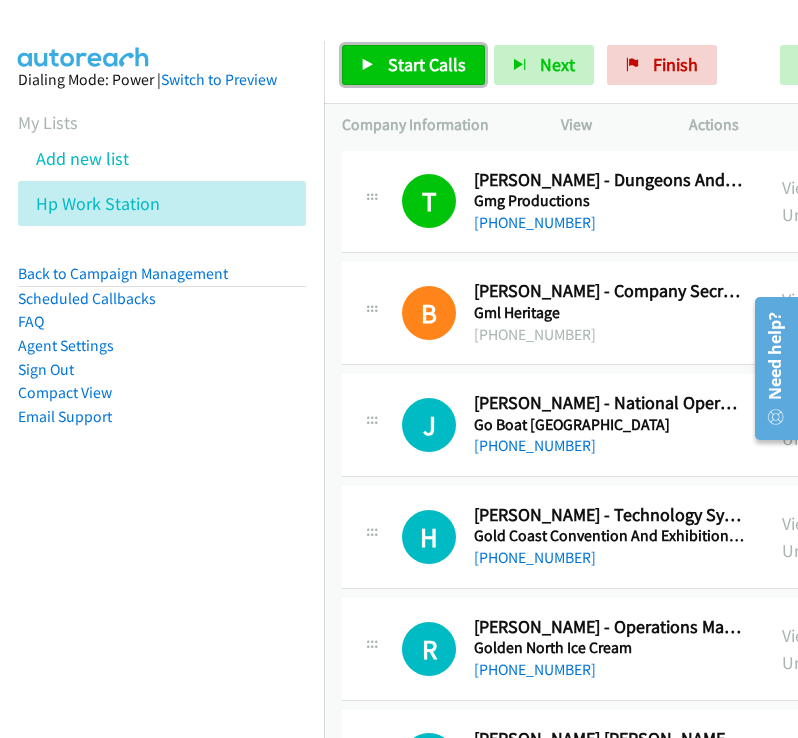click on "Start Calls" at bounding box center [427, 64] 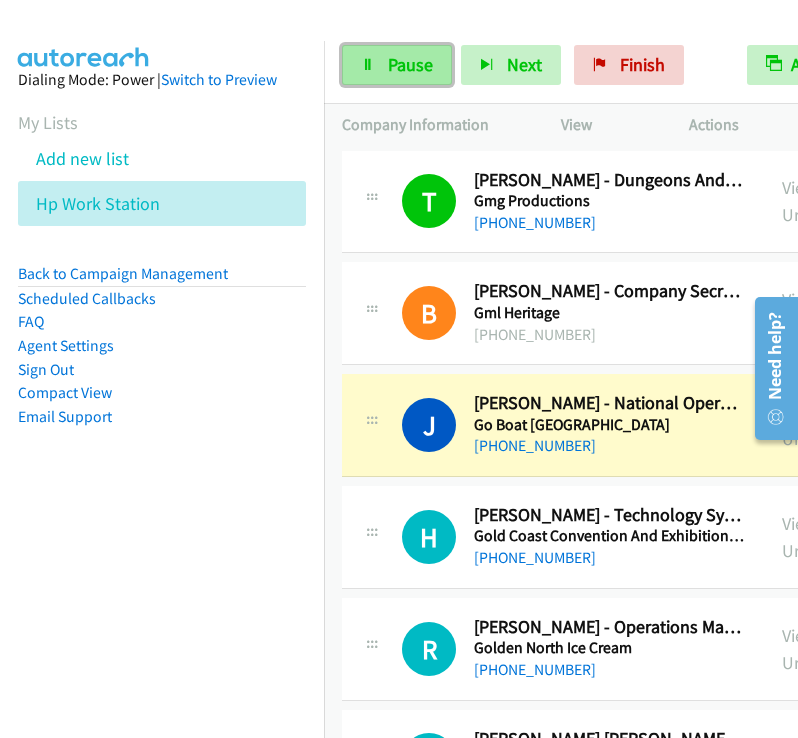 click on "Pause" at bounding box center [410, 64] 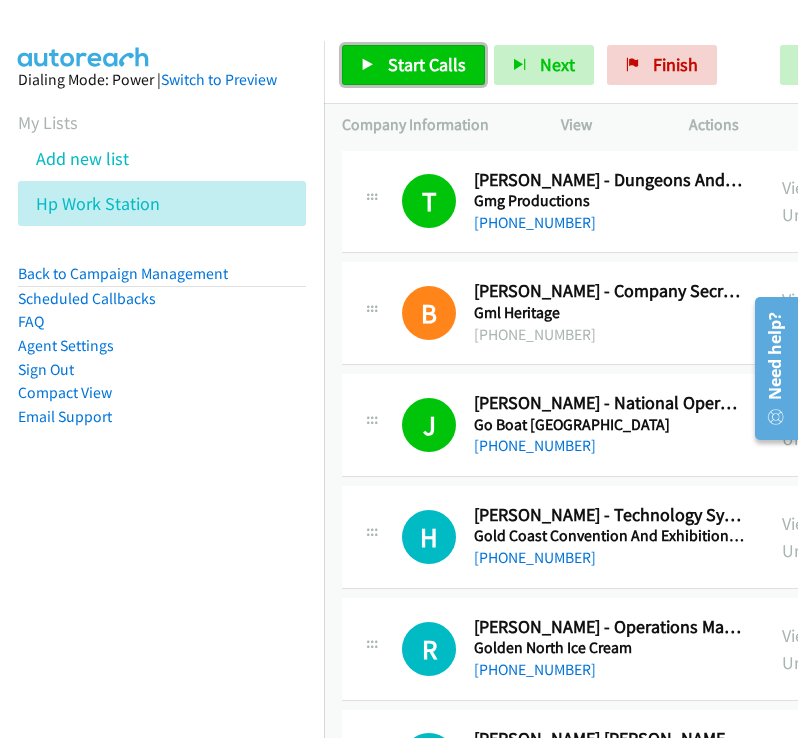 click on "Start Calls" at bounding box center (413, 65) 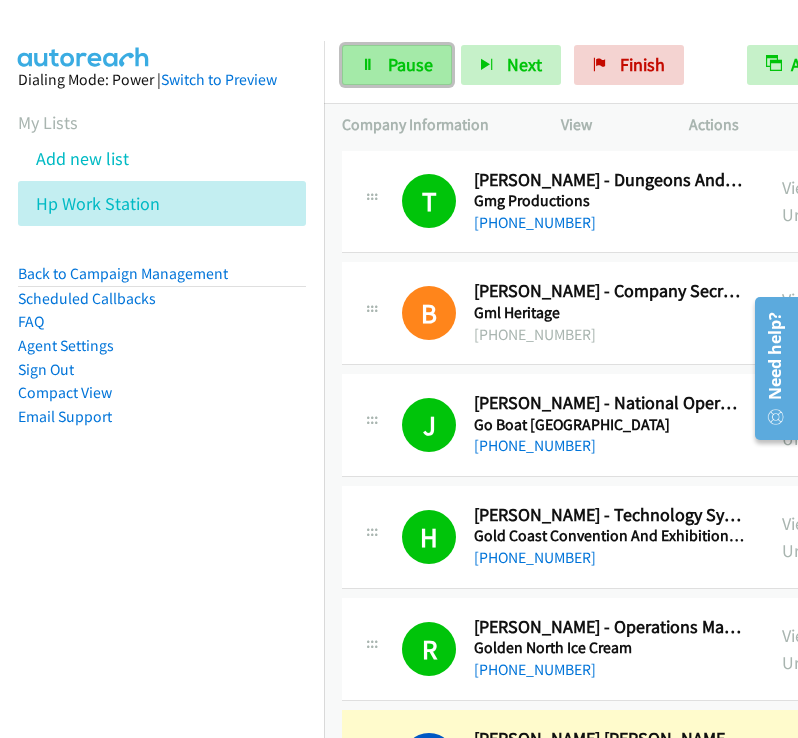 click on "Pause" at bounding box center [397, 65] 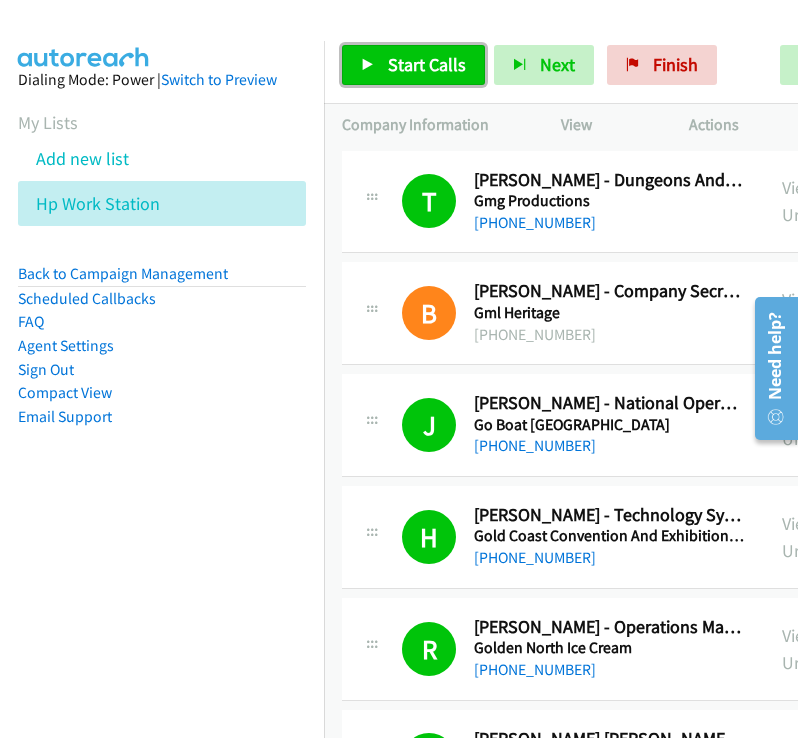 click on "Start Calls" at bounding box center [413, 65] 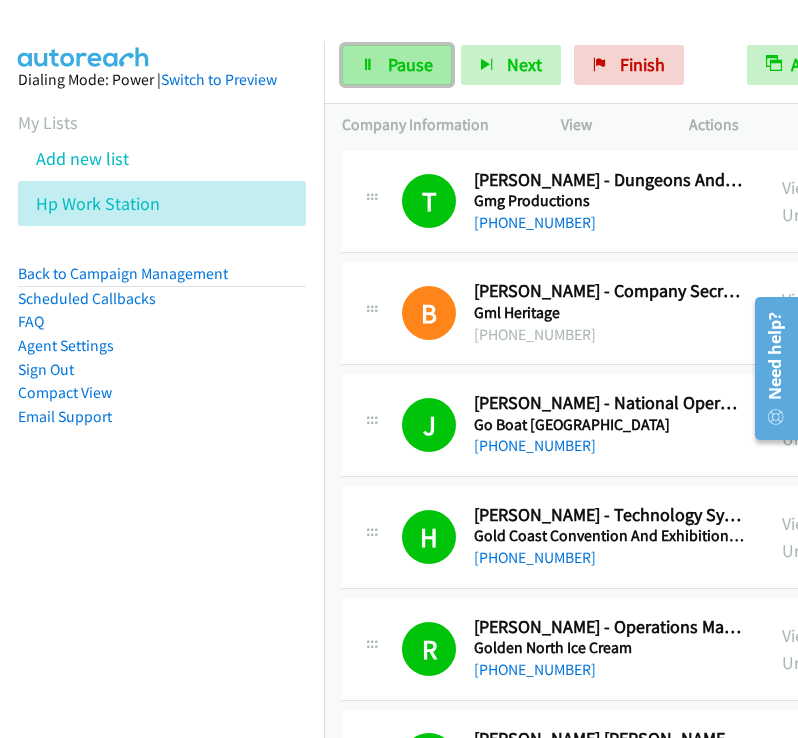 click on "Pause" at bounding box center [410, 64] 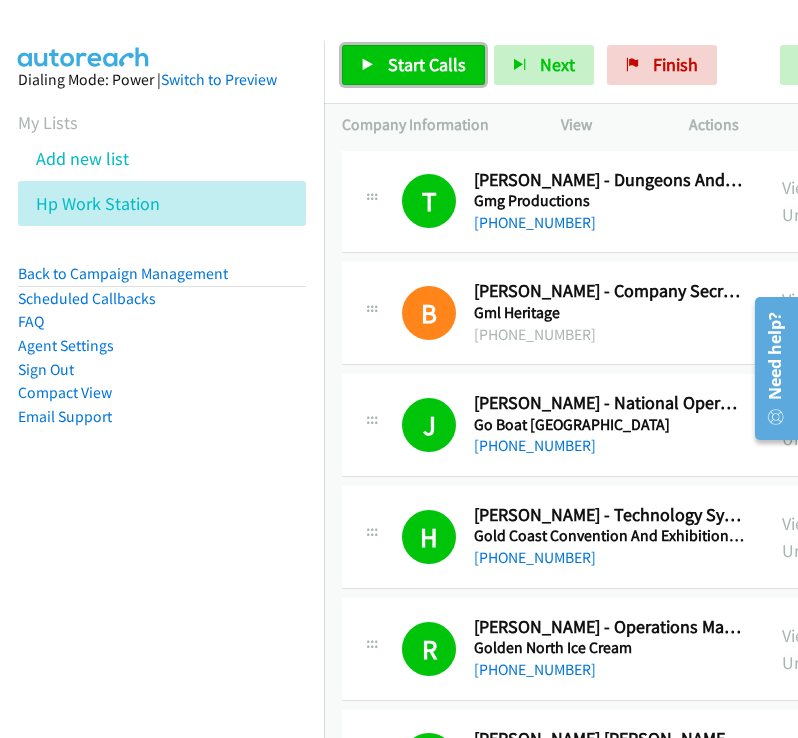 click on "Start Calls" at bounding box center [413, 65] 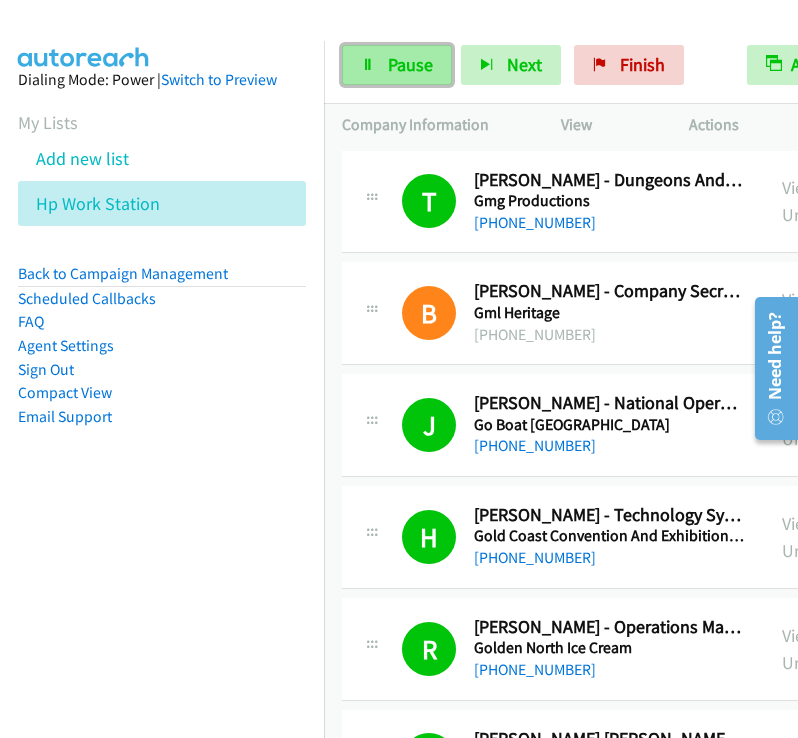 click on "Pause" at bounding box center [410, 64] 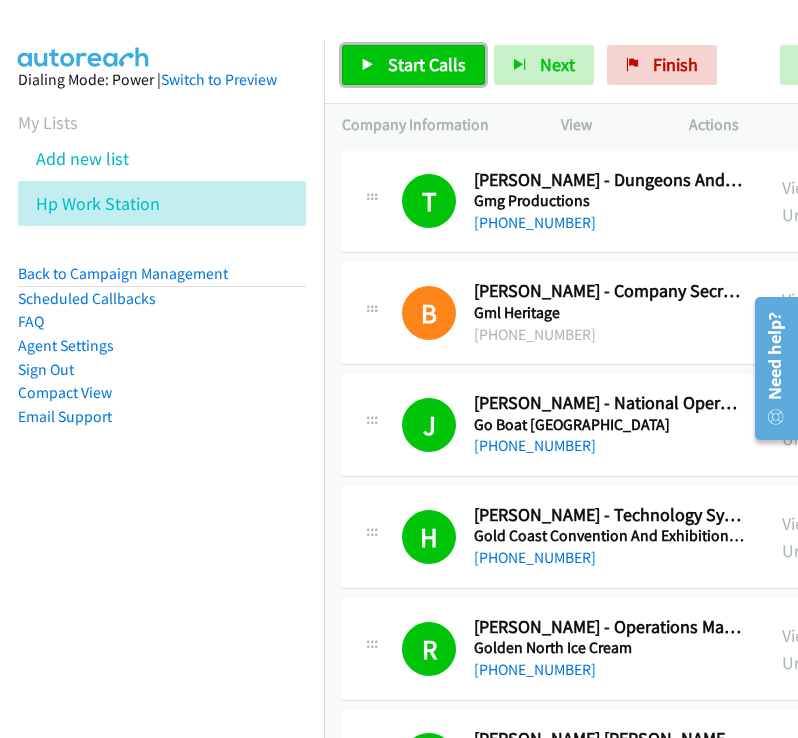 click on "Start Calls" at bounding box center (427, 64) 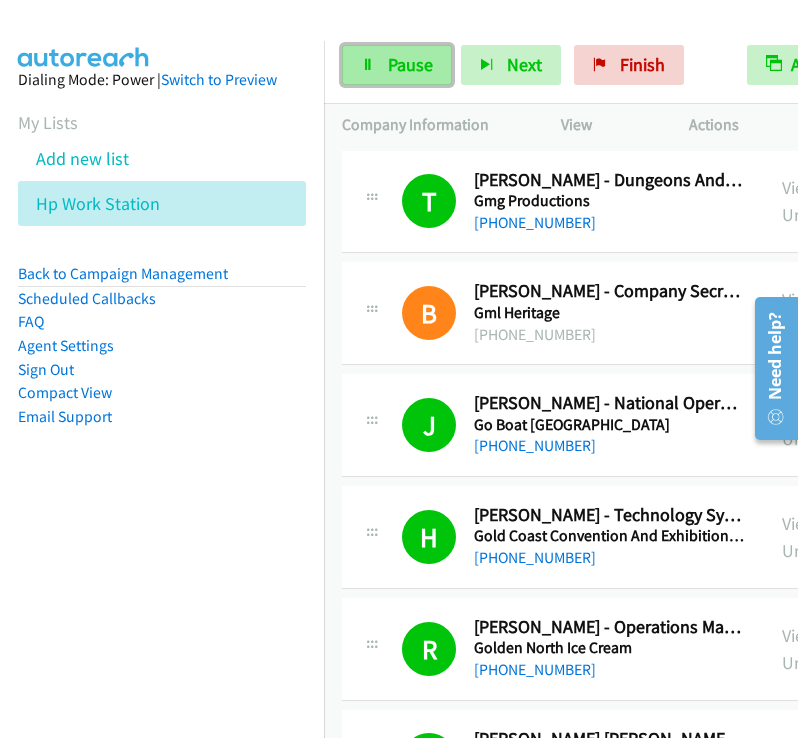 click on "Pause" at bounding box center [410, 64] 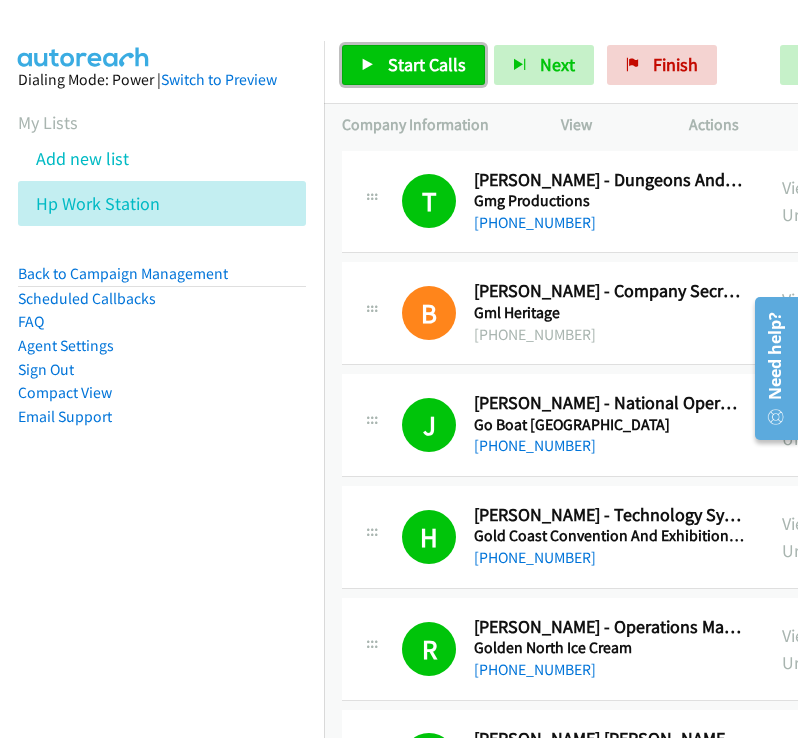 click on "Start Calls" at bounding box center [427, 64] 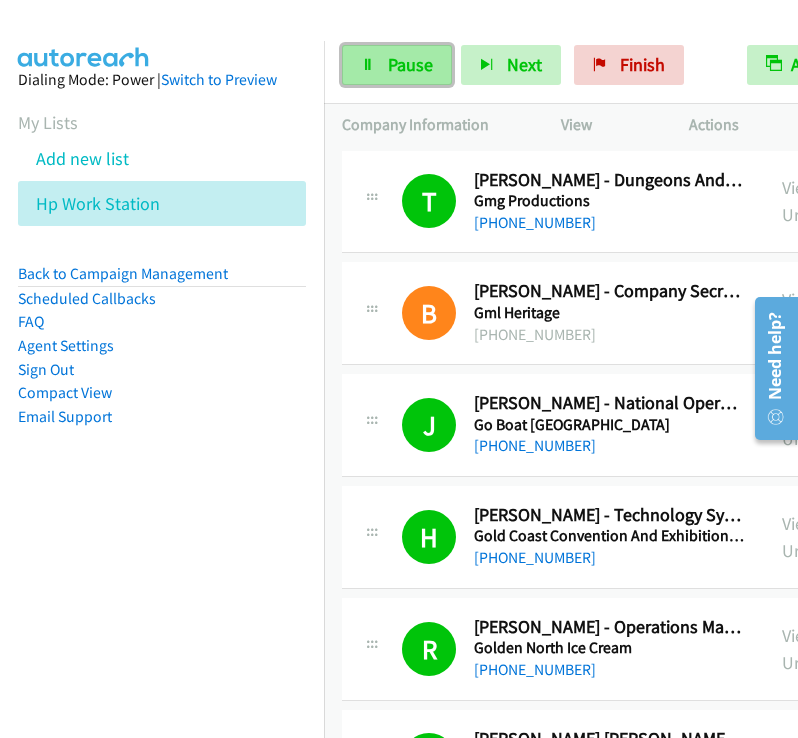 click on "Pause" at bounding box center (410, 64) 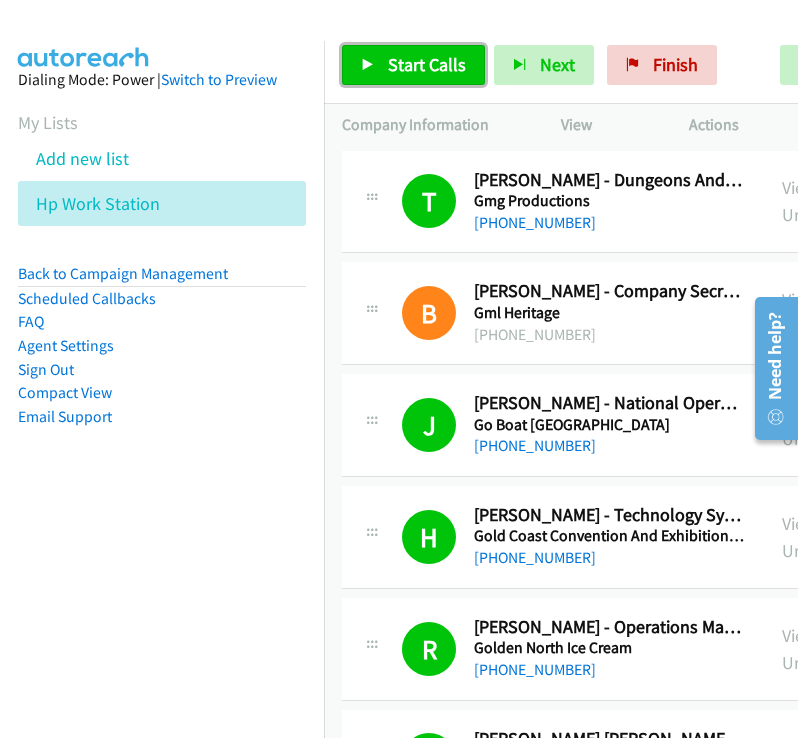 click on "Start Calls" at bounding box center (427, 64) 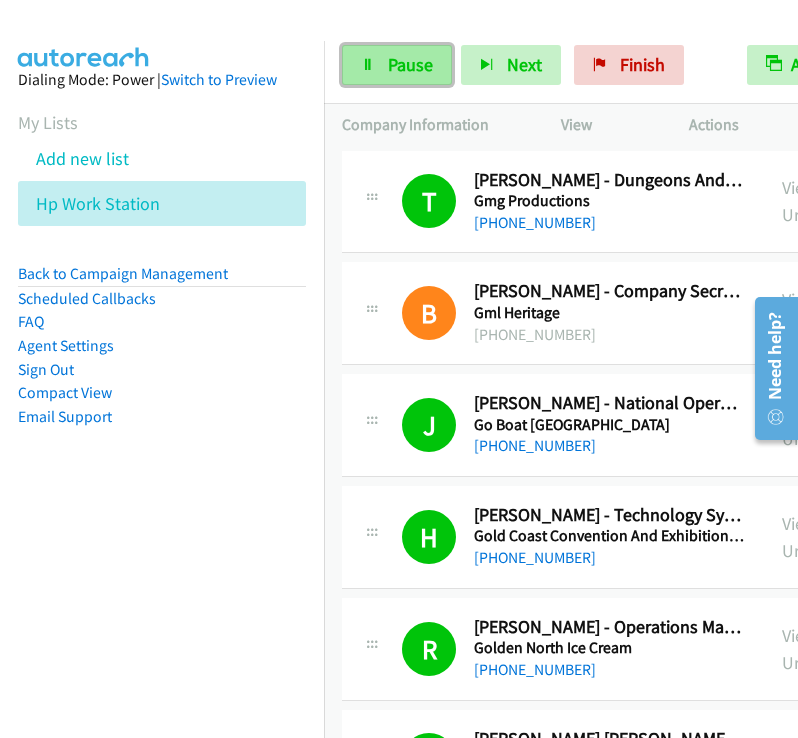 click on "Pause" at bounding box center [410, 64] 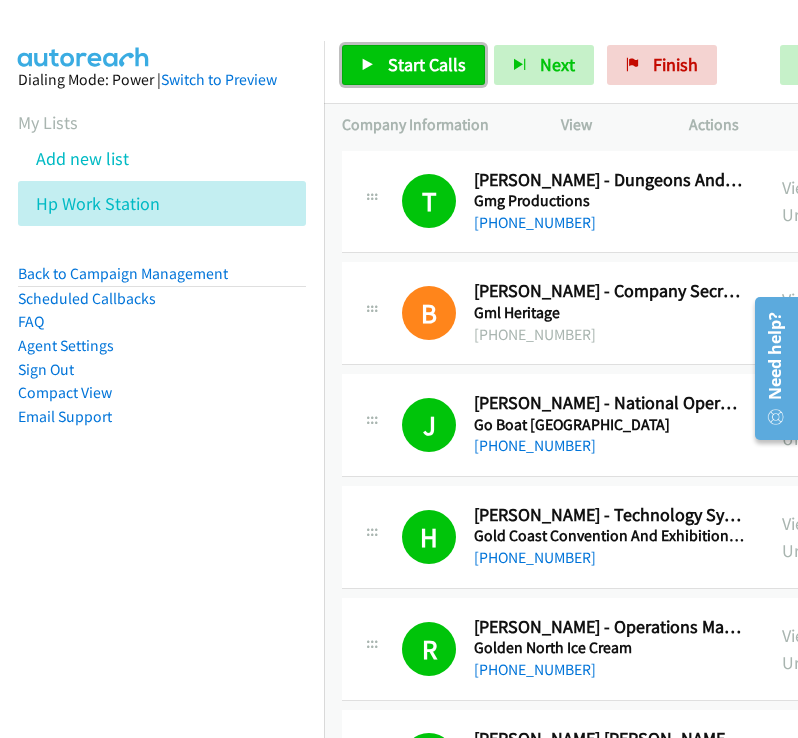 click on "Start Calls" at bounding box center (413, 65) 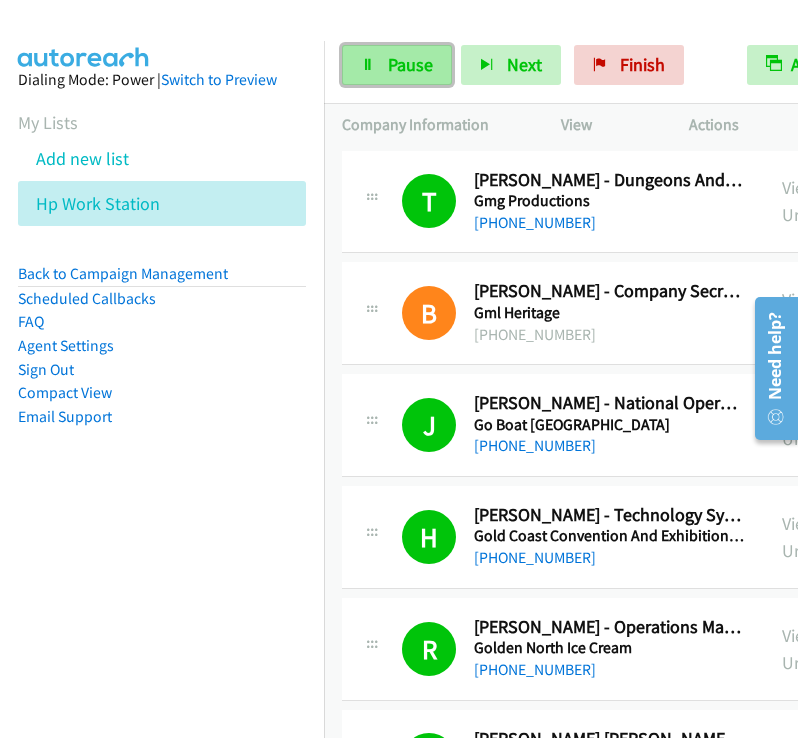 click on "Pause" at bounding box center [397, 65] 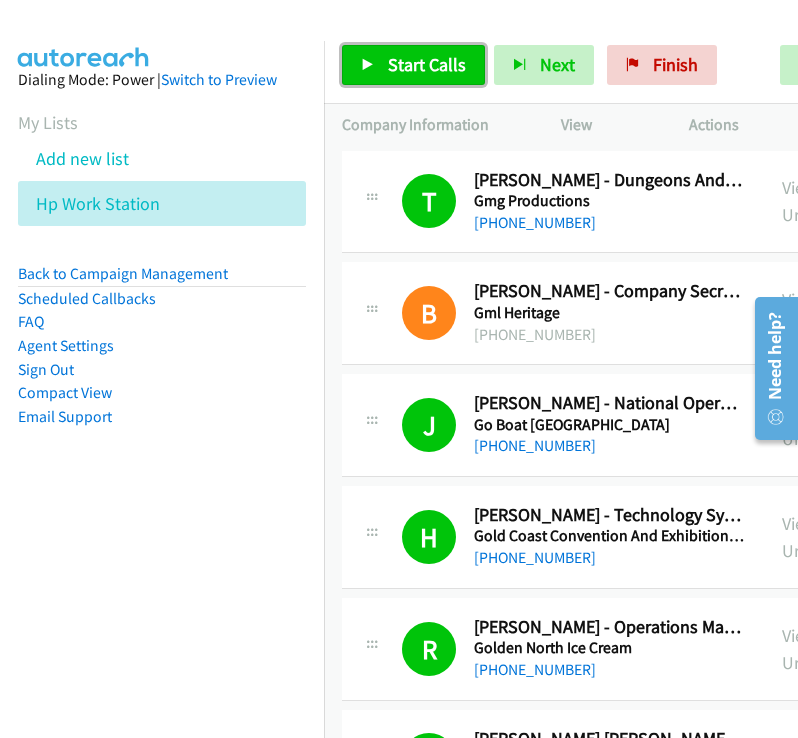 click on "Start Calls" at bounding box center [413, 65] 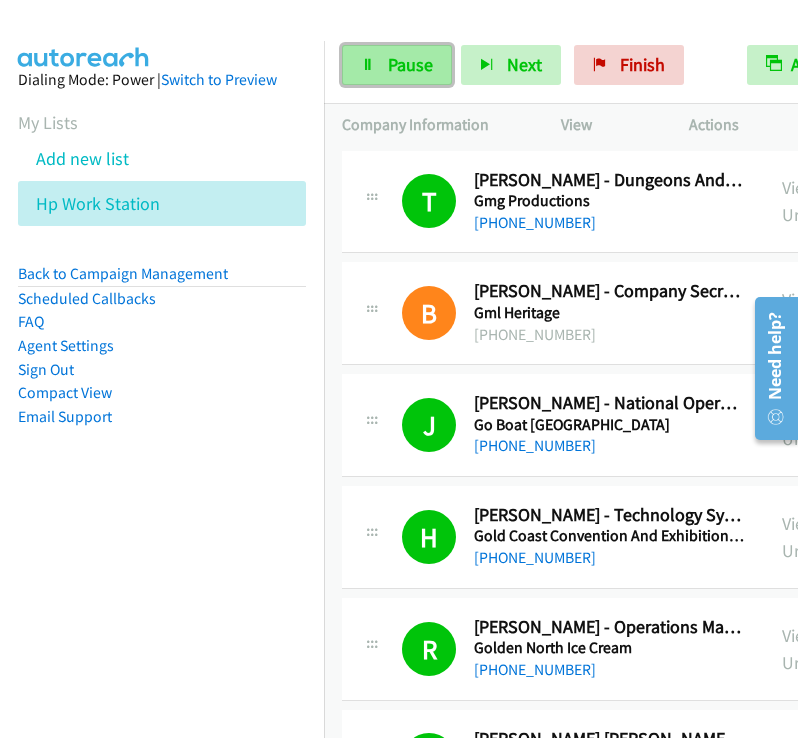 click on "Pause" at bounding box center (397, 65) 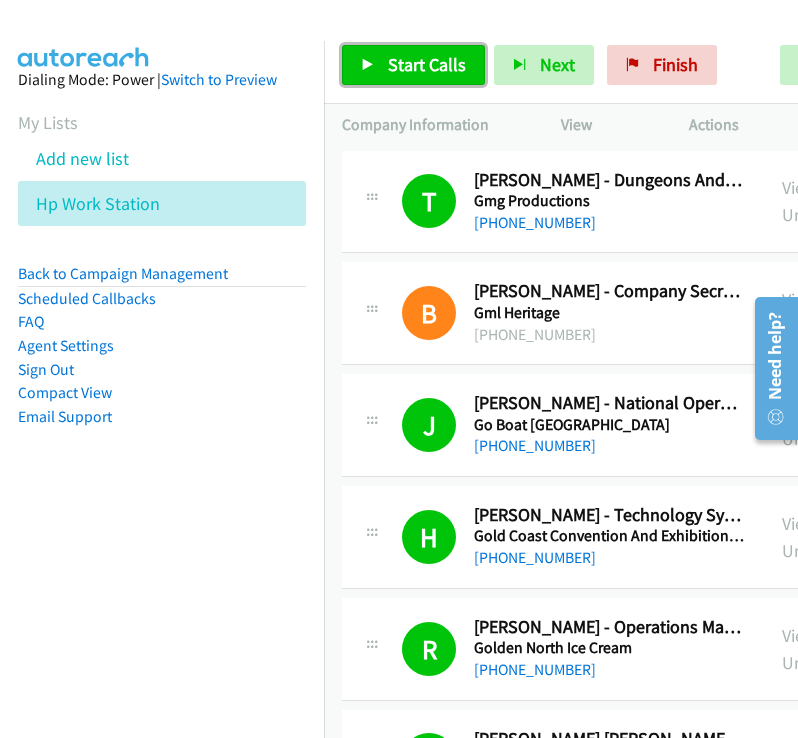 click on "Start Calls" at bounding box center (427, 64) 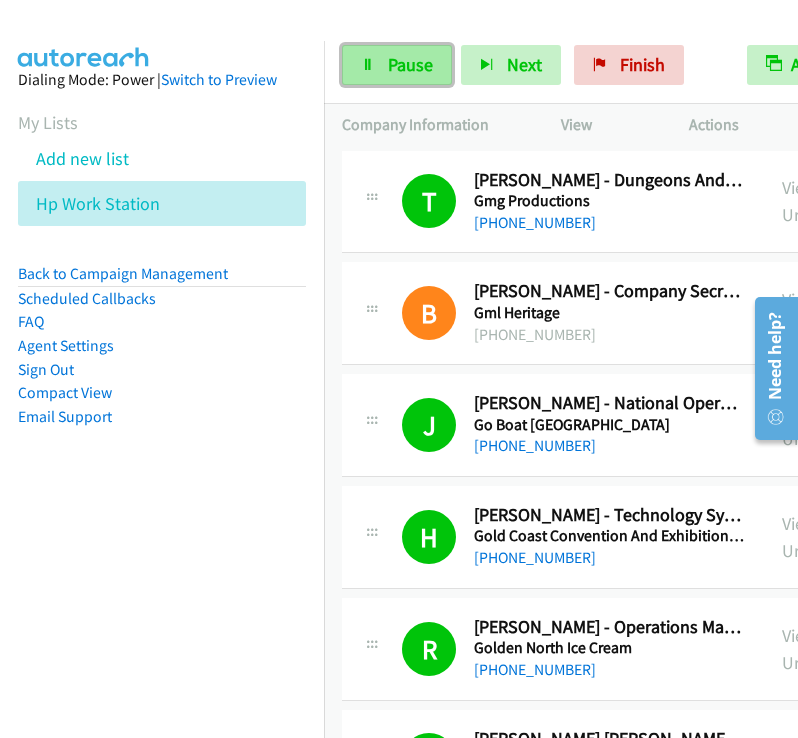 click on "Pause" at bounding box center [410, 64] 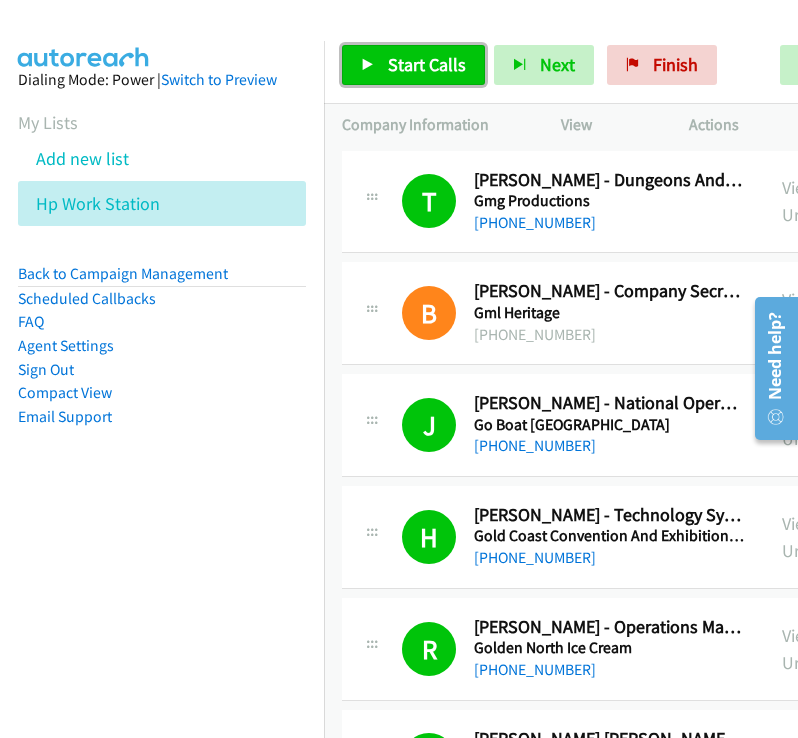 click on "Start Calls" at bounding box center (427, 64) 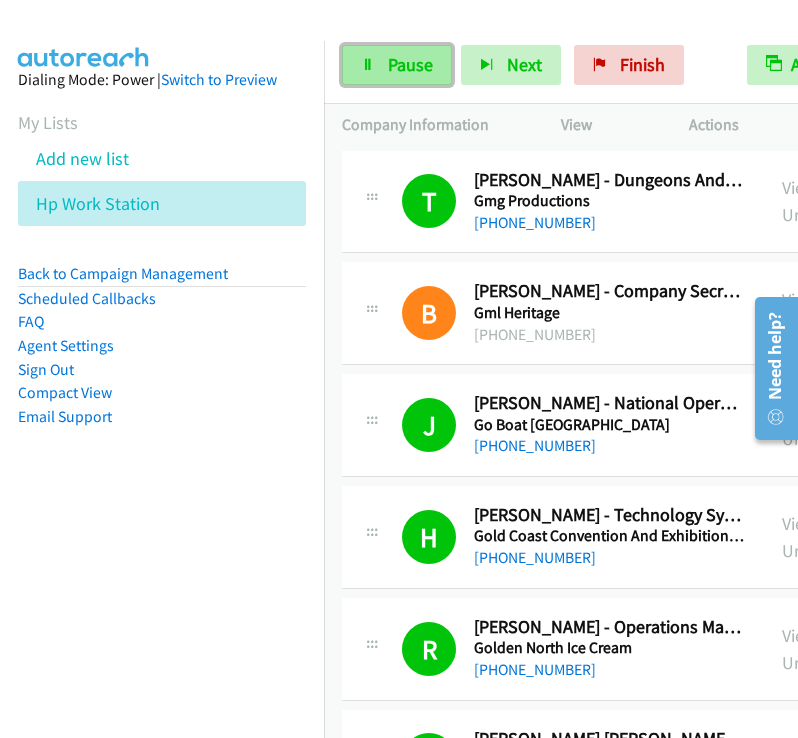 click on "Pause" at bounding box center (397, 65) 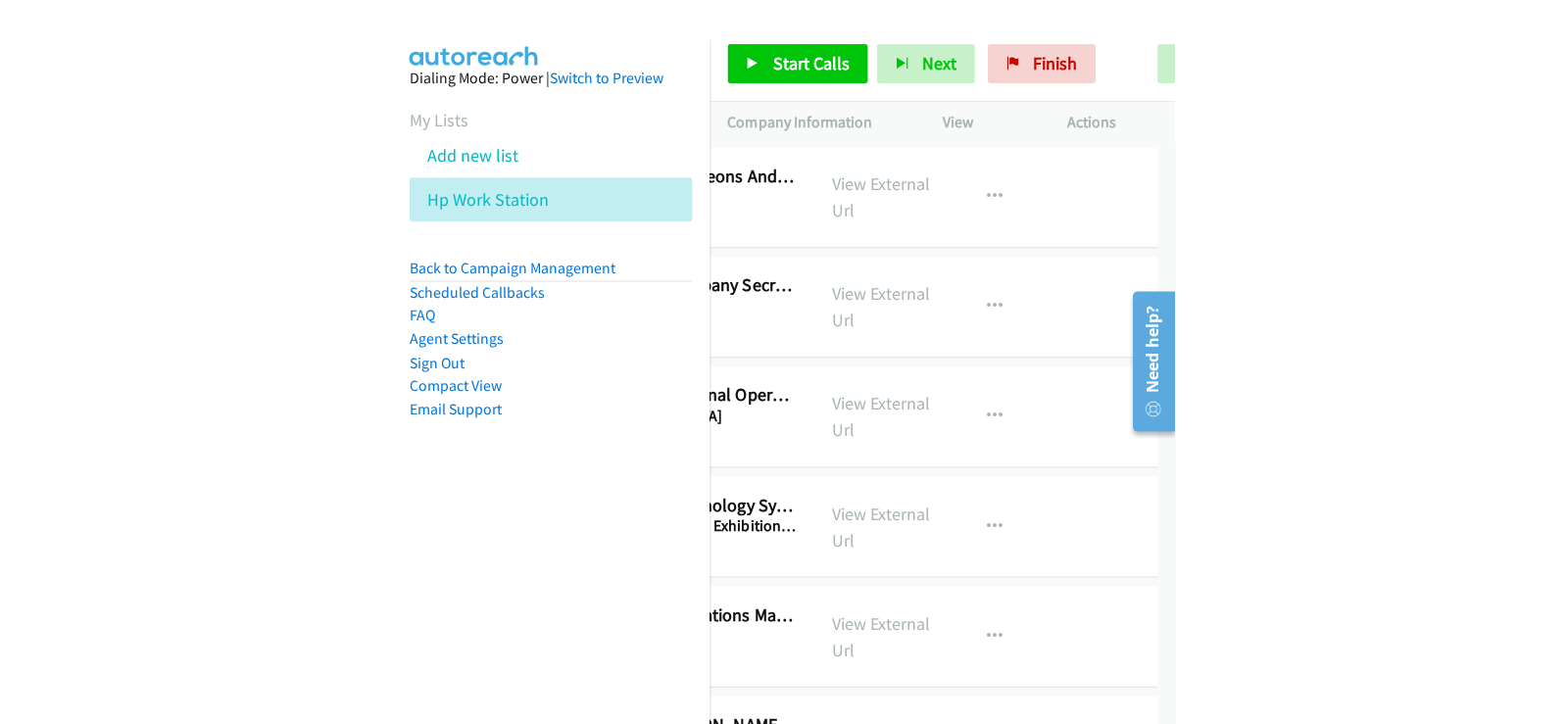scroll, scrollTop: 0, scrollLeft: 0, axis: both 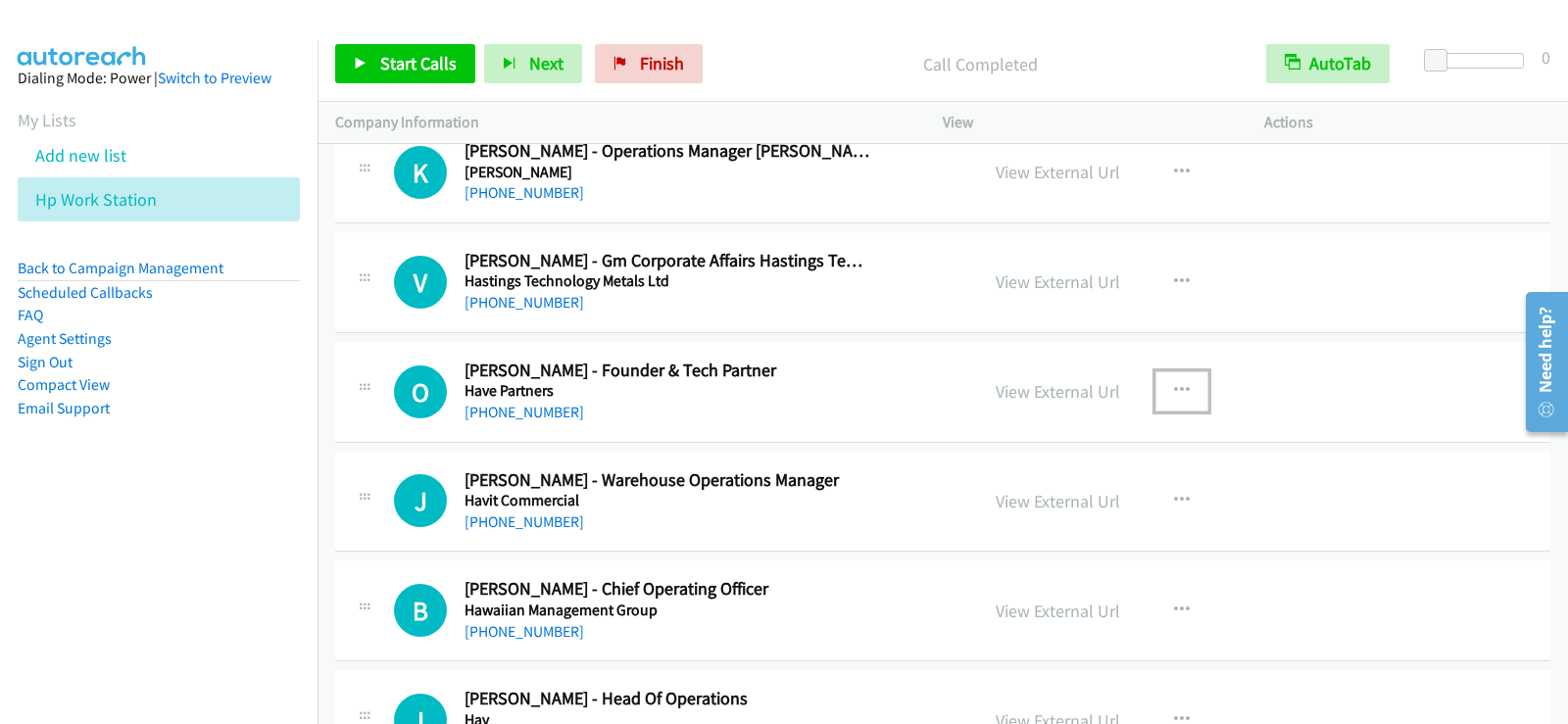 click at bounding box center (1182, 391) 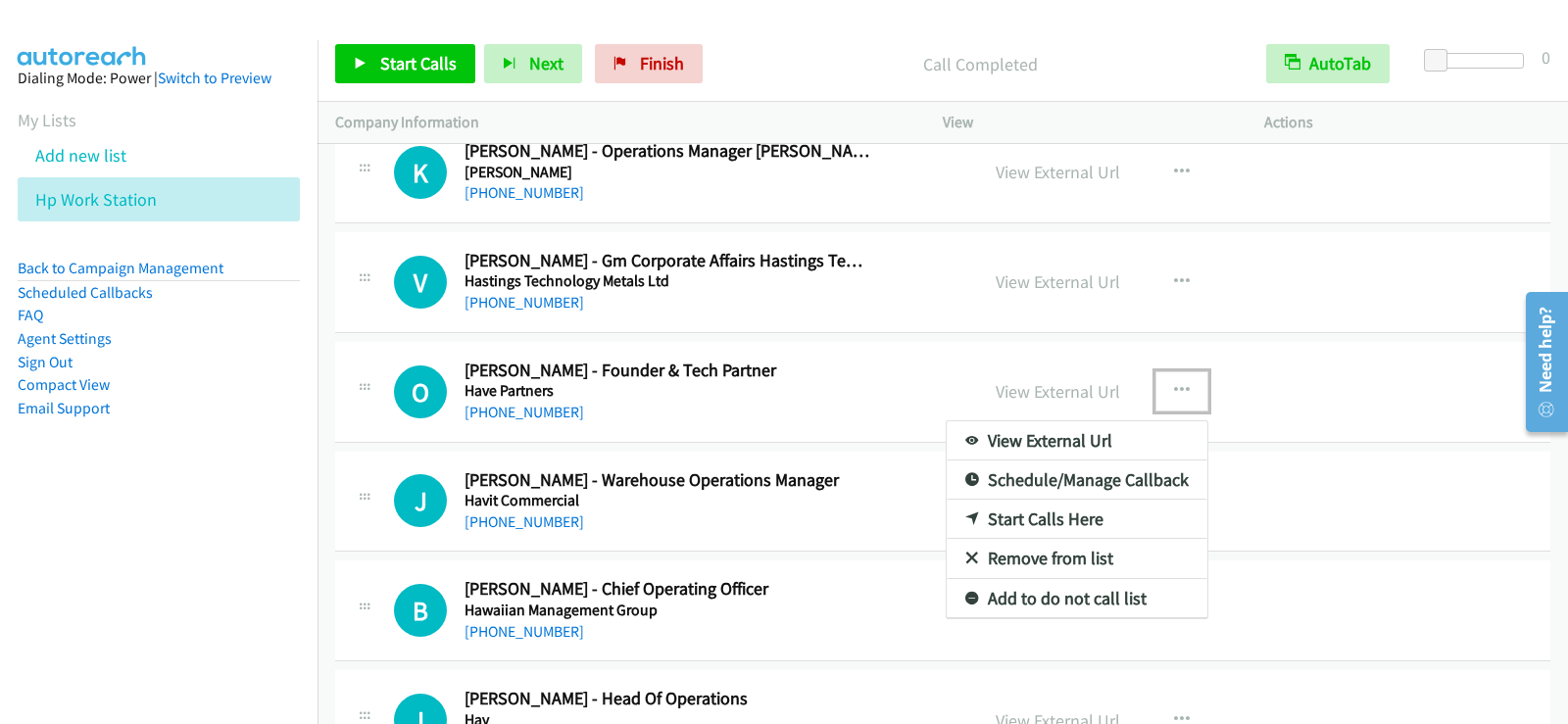 drag, startPoint x: 1091, startPoint y: 527, endPoint x: 1081, endPoint y: 515, distance: 15.6205 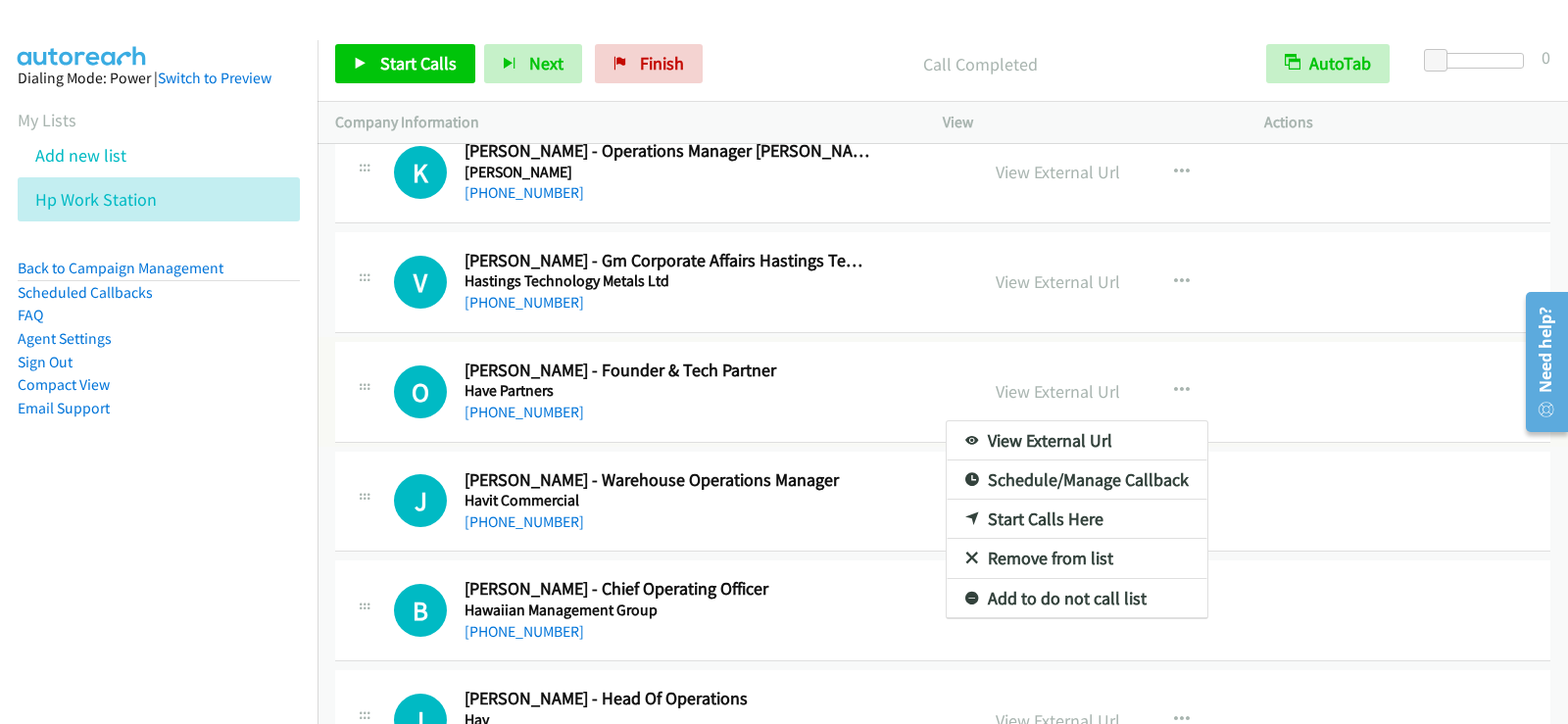 click at bounding box center (784, 362) 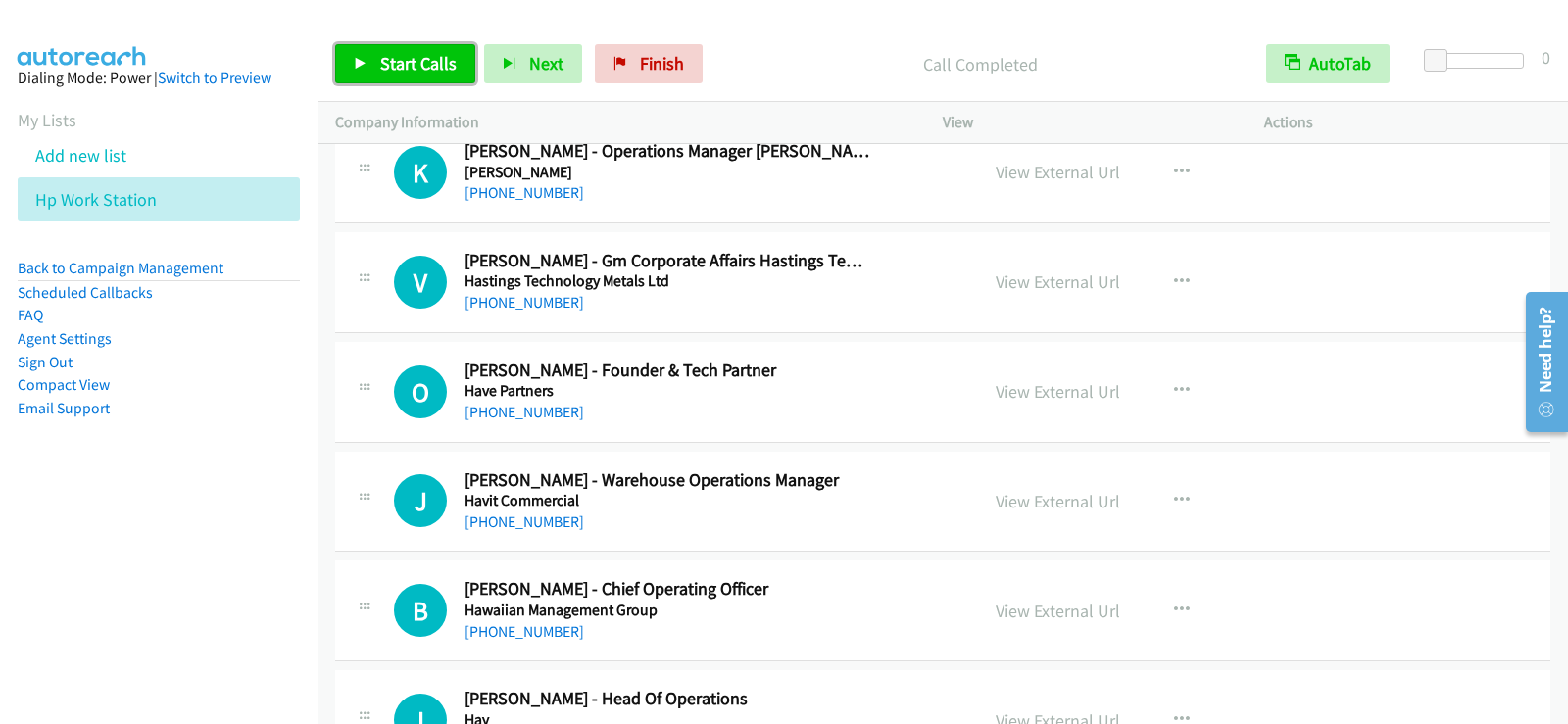 click on "Start Calls" at bounding box center (418, 63) 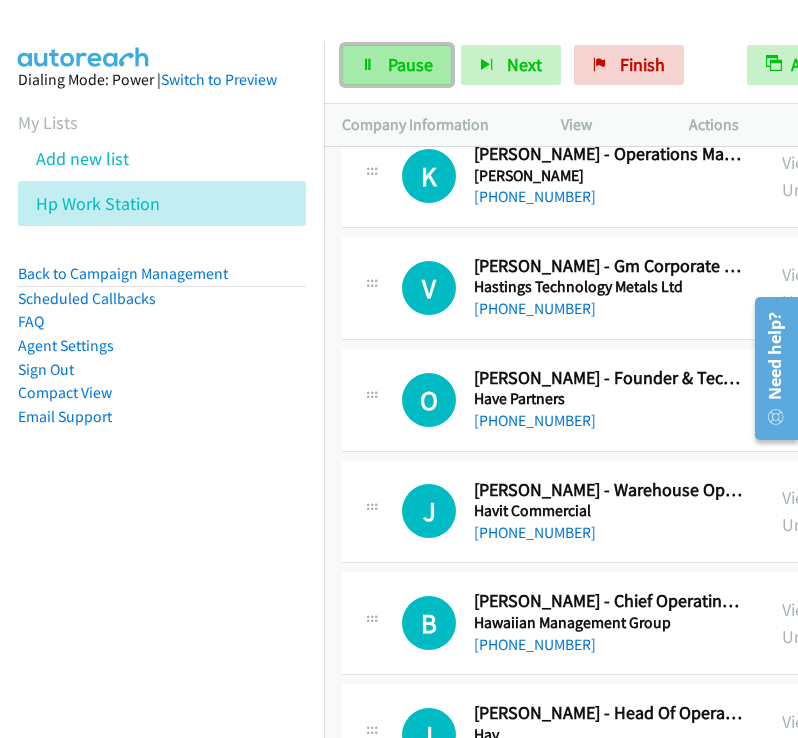 click on "Pause" at bounding box center (397, 65) 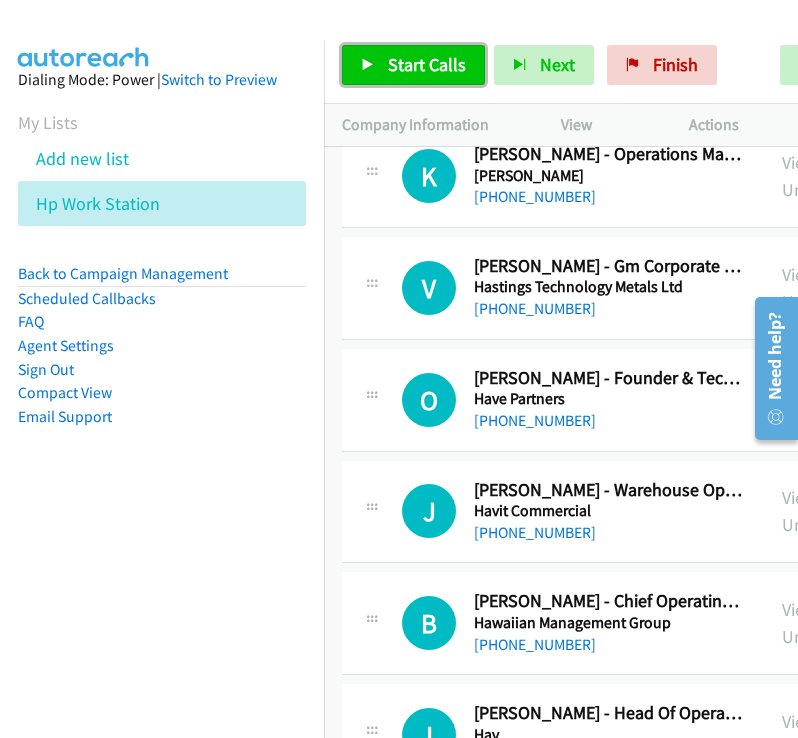 click on "Start Calls" at bounding box center (413, 65) 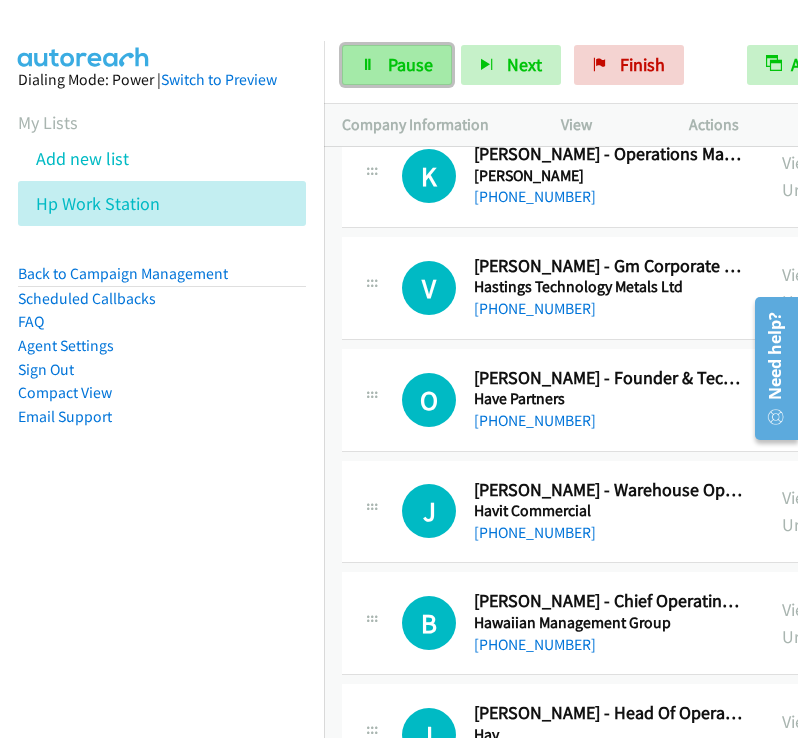 click on "Pause" at bounding box center (410, 64) 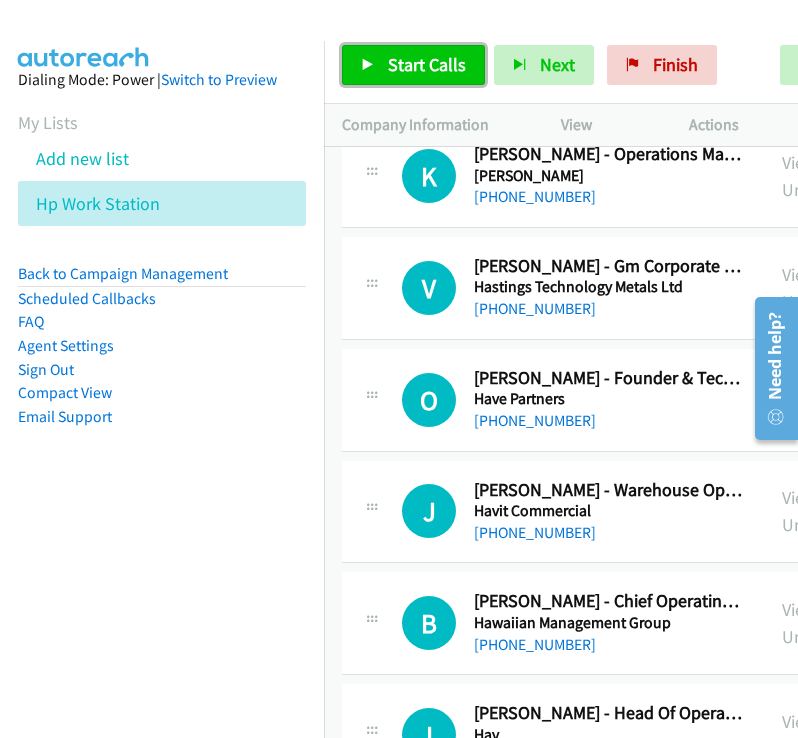 click at bounding box center [368, 66] 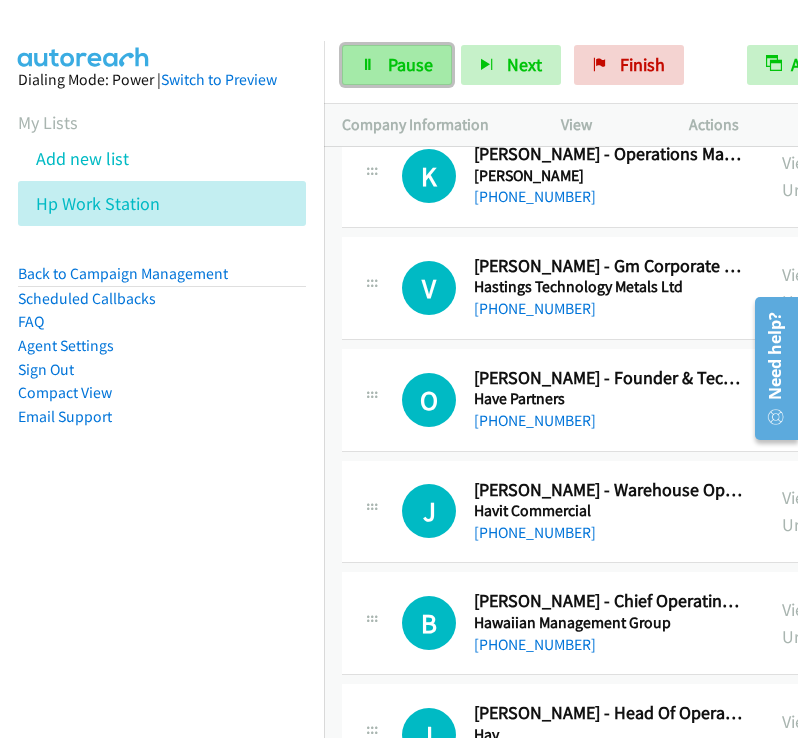 click on "Pause" at bounding box center (397, 65) 